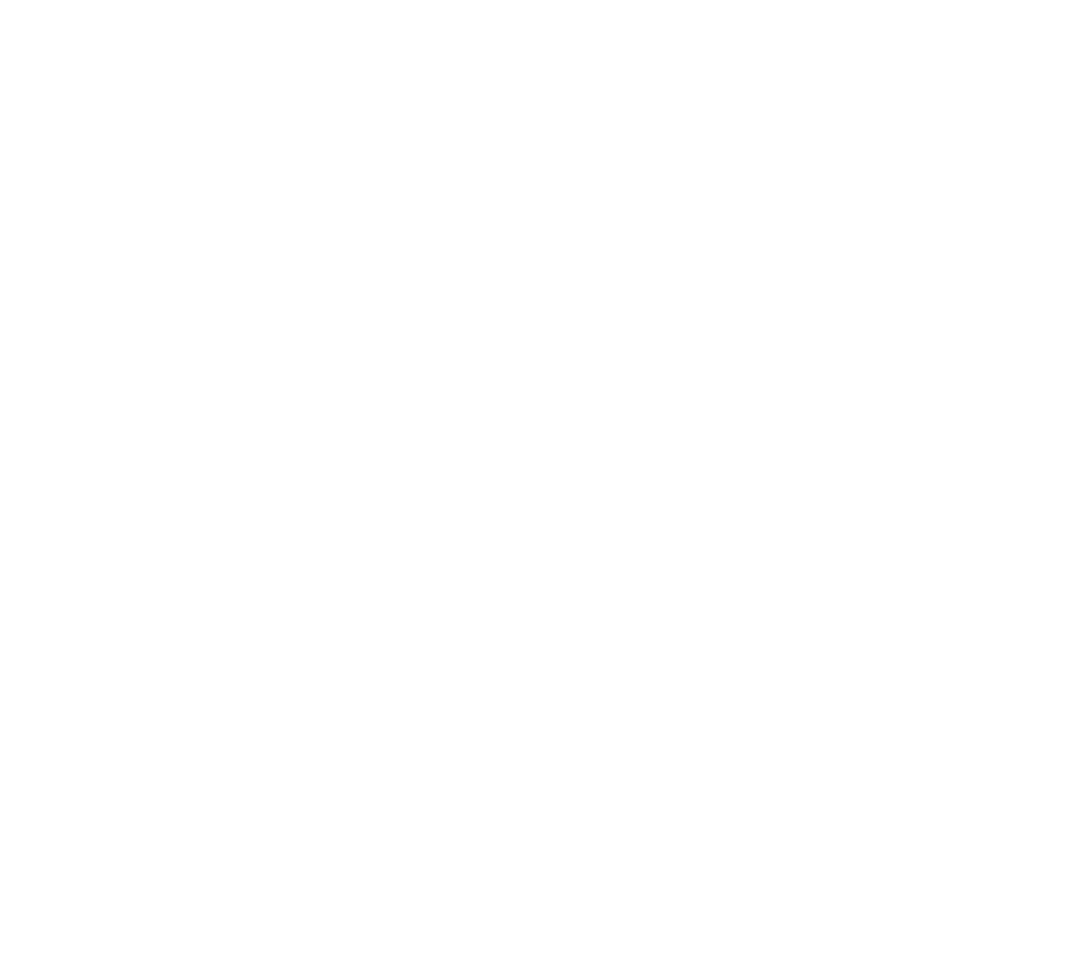 scroll, scrollTop: 0, scrollLeft: 0, axis: both 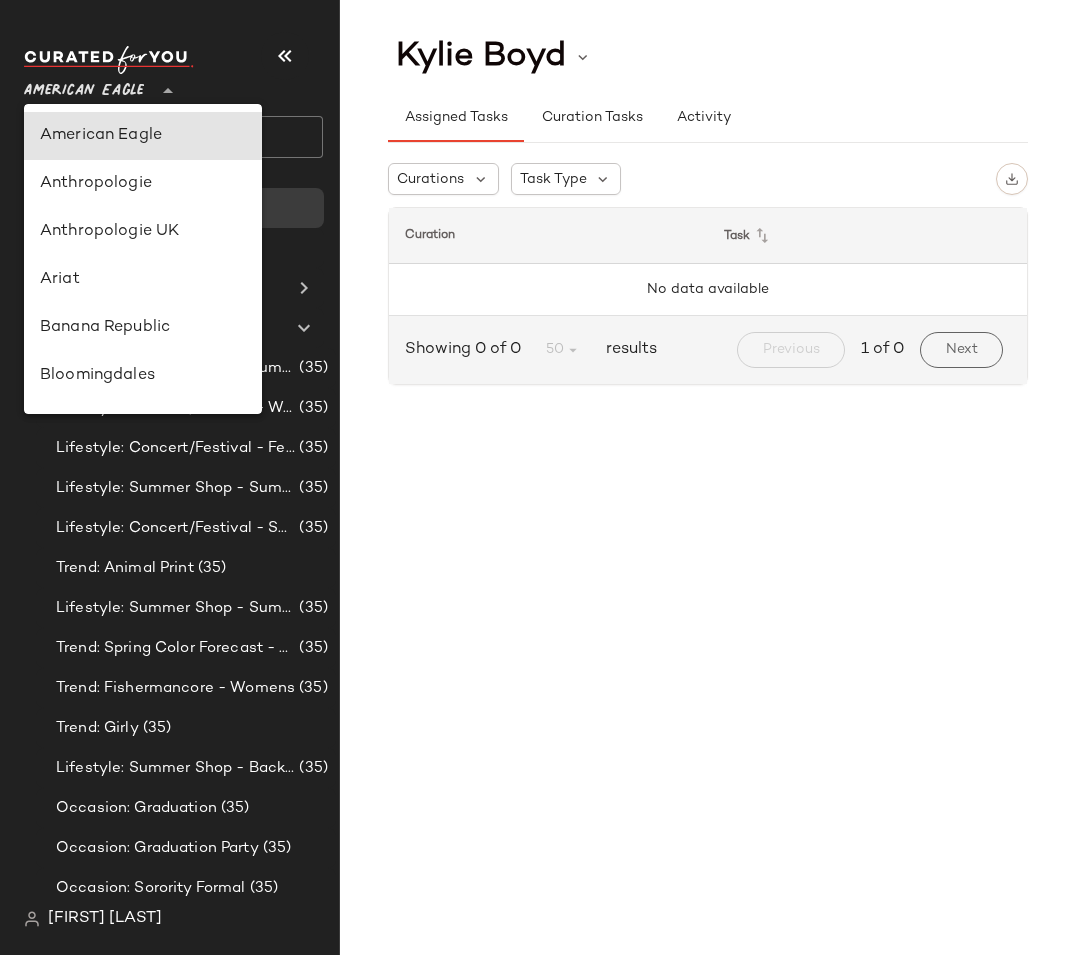 click on "American Eagle" at bounding box center [84, 86] 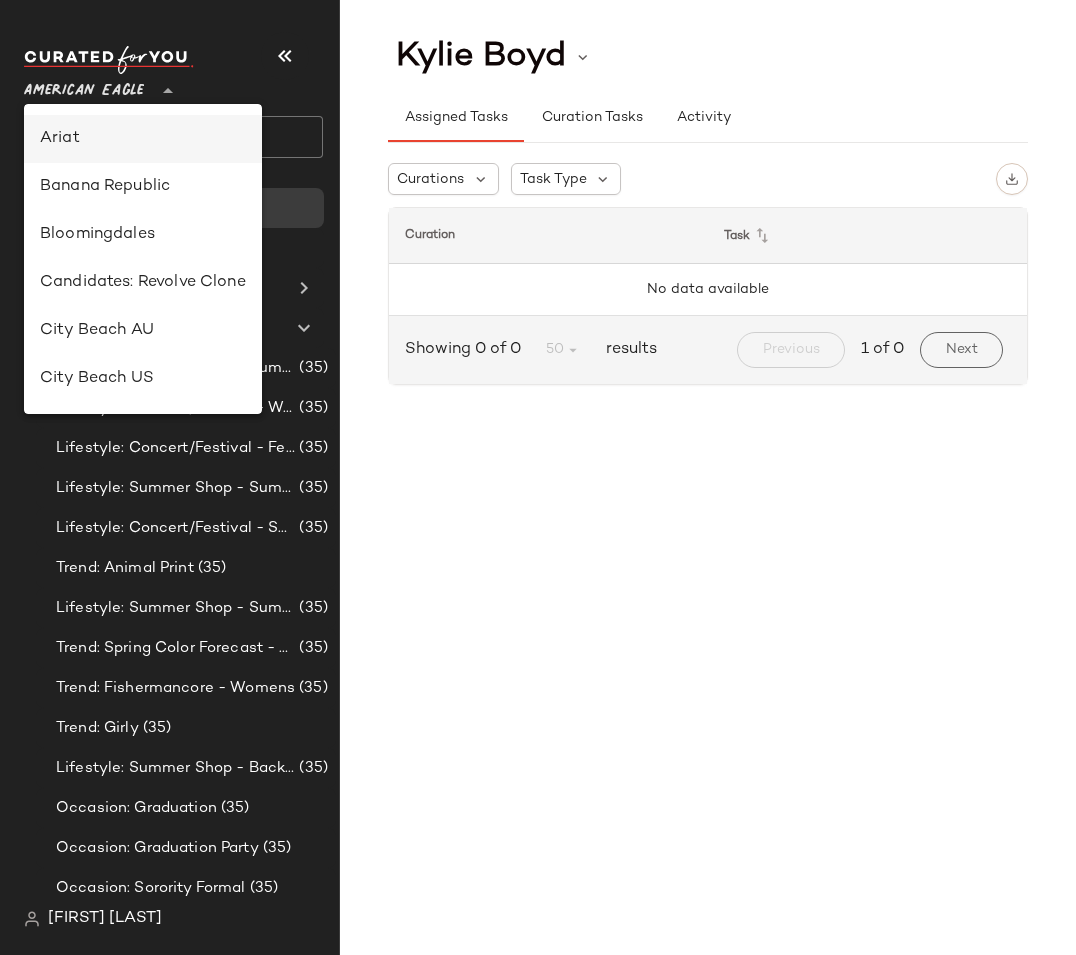 scroll, scrollTop: 501, scrollLeft: 0, axis: vertical 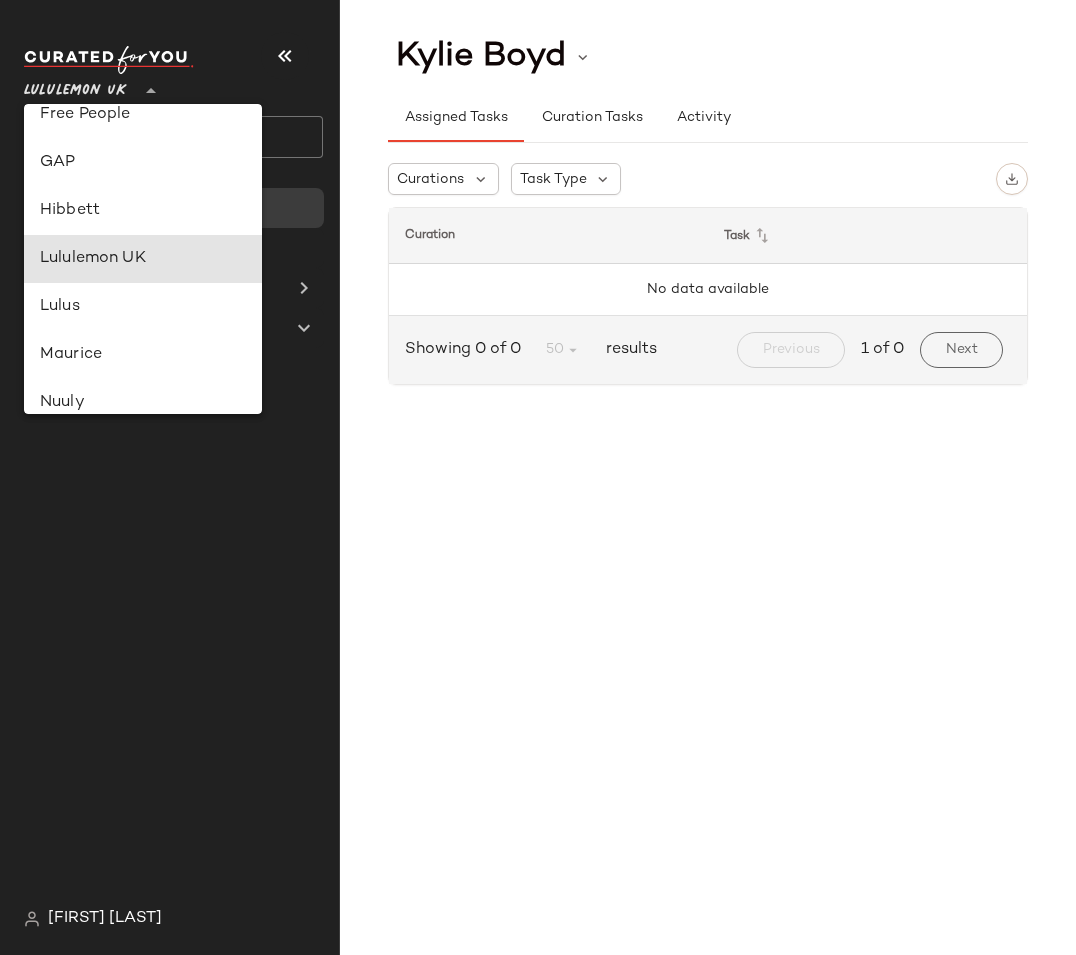 type on "**" 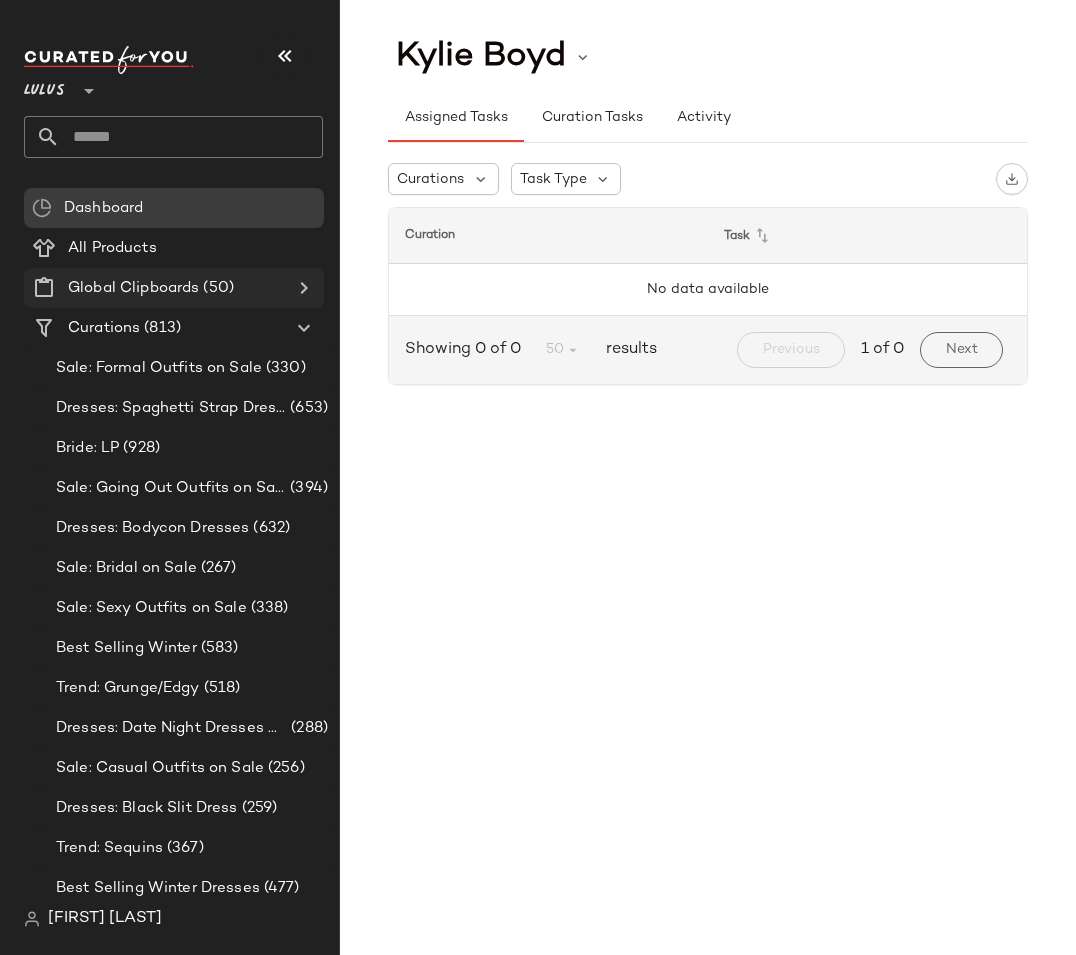 click 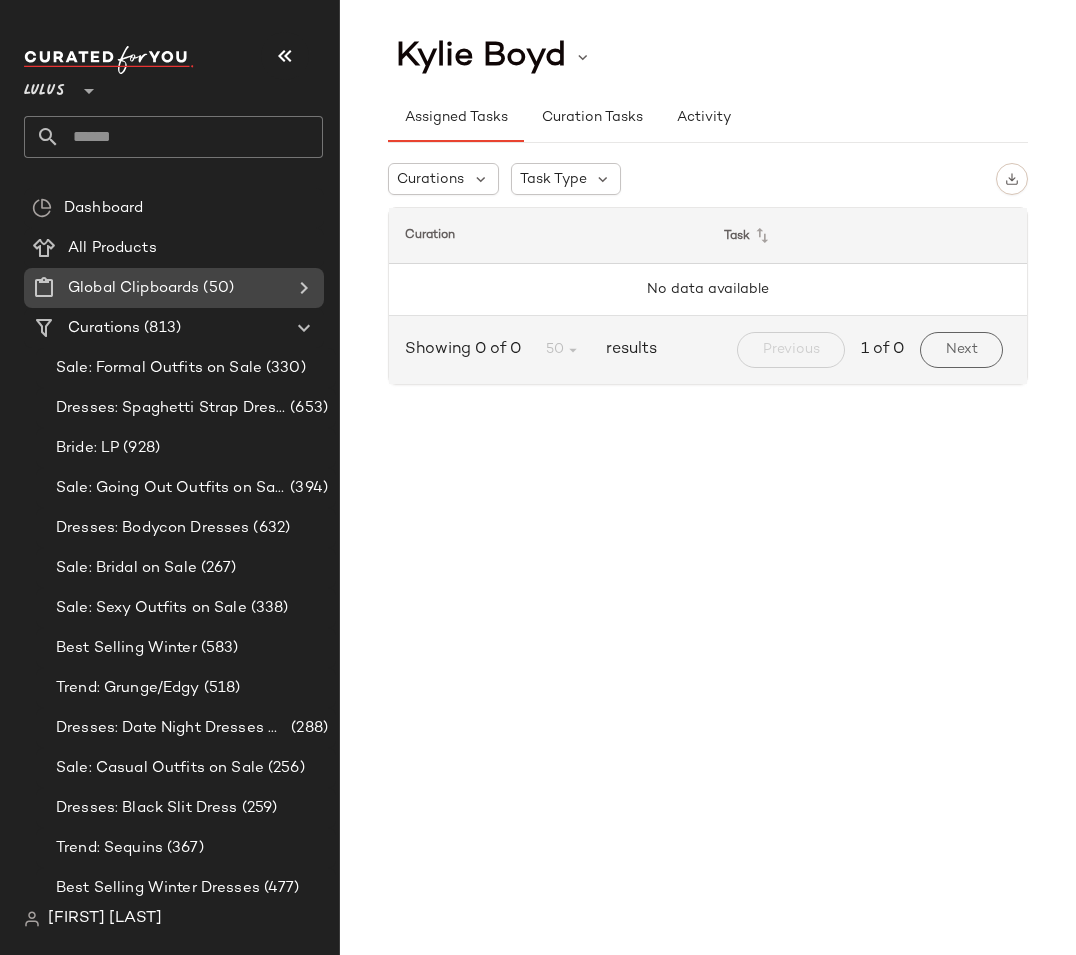 click on "Global Clipboards (50)" 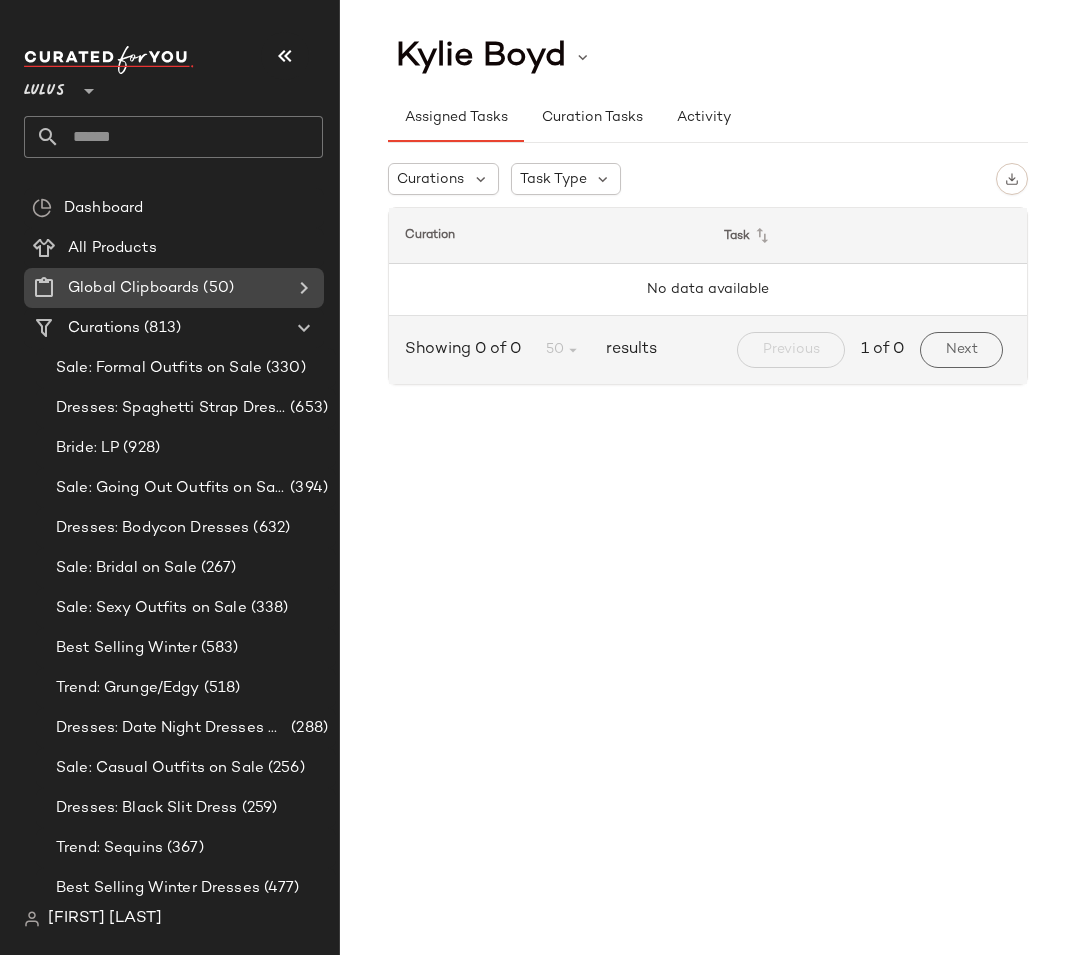 click 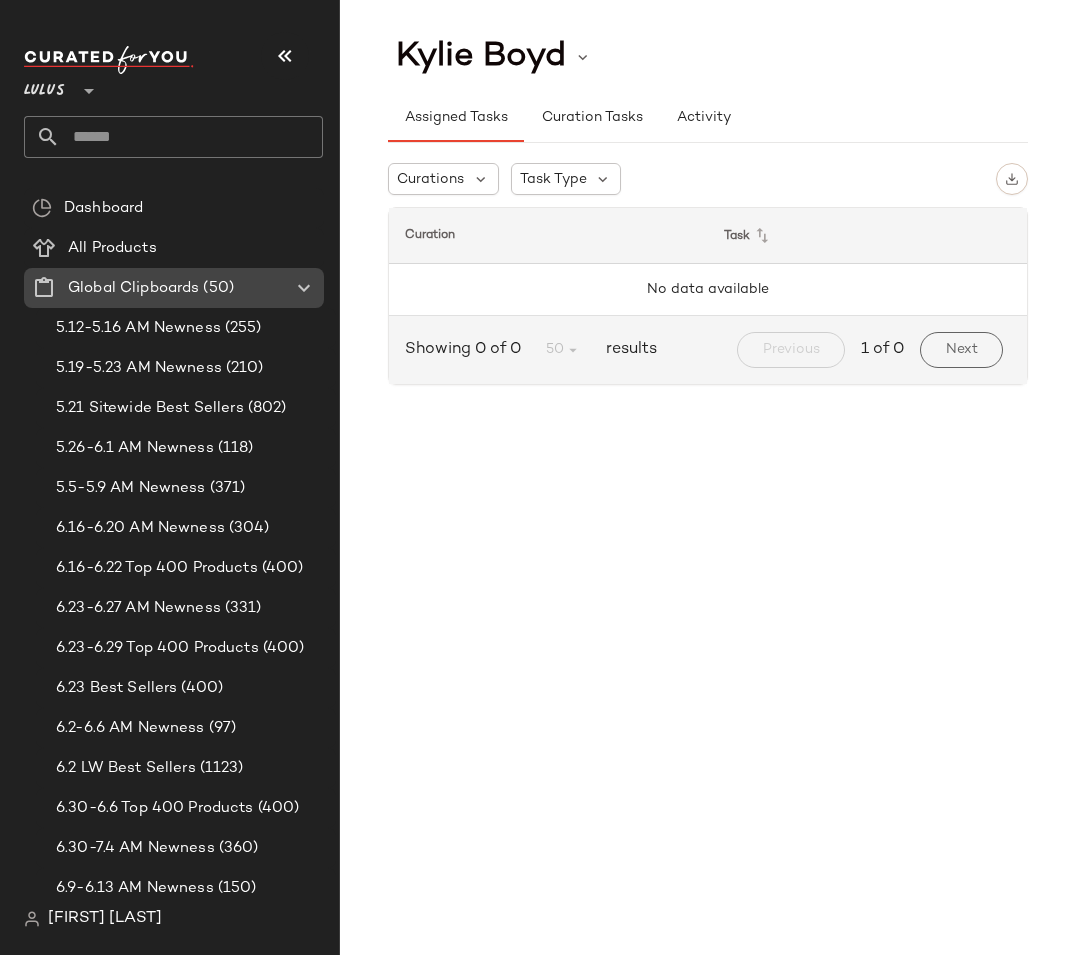 click on "Global Clipboards" at bounding box center (133, 288) 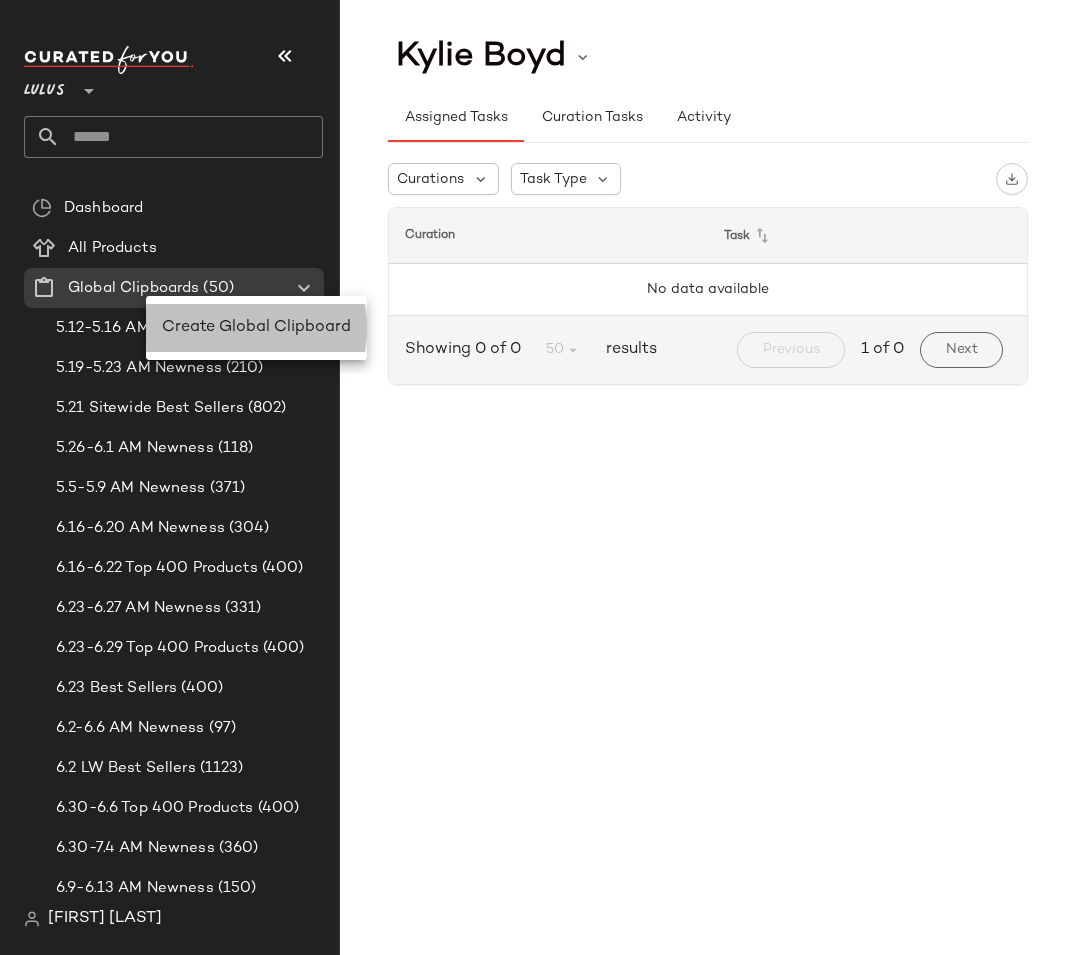 click on "Create Global Clipboard" 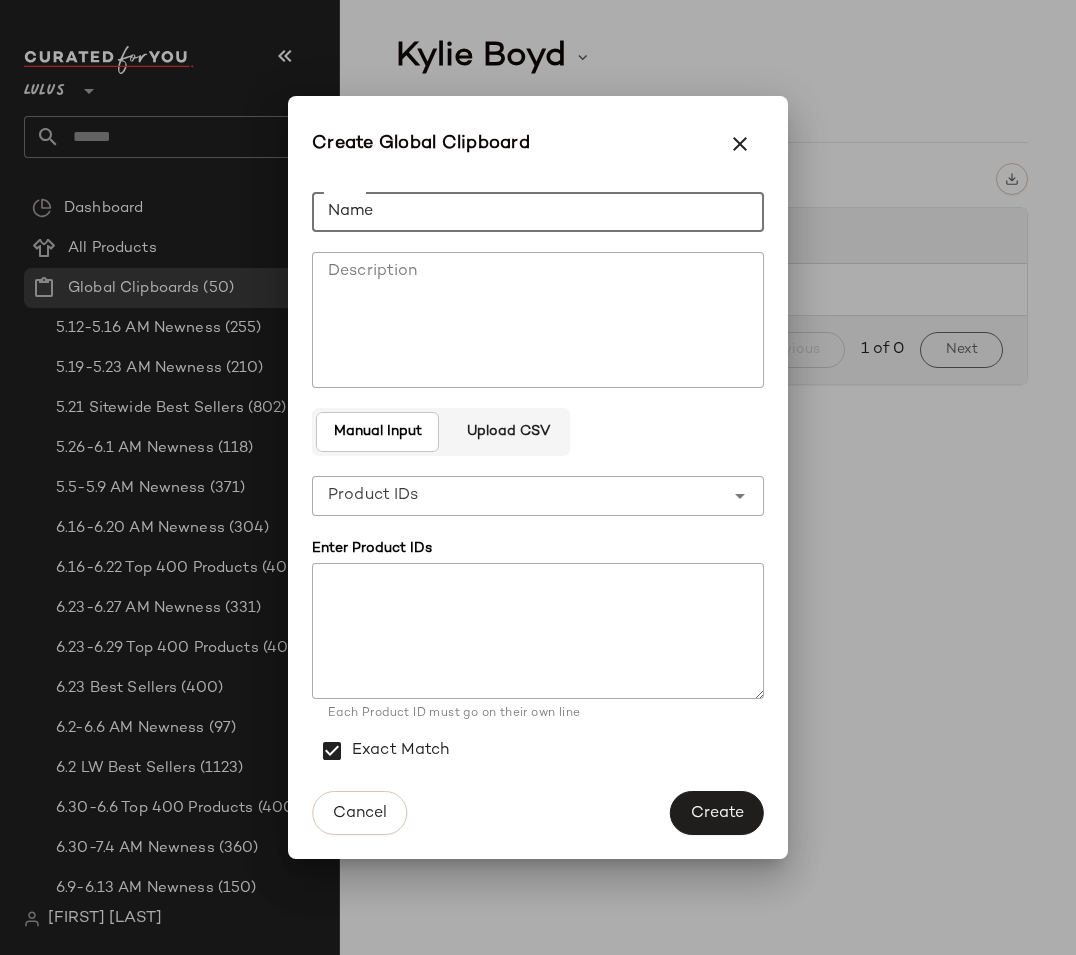 click on "Name" 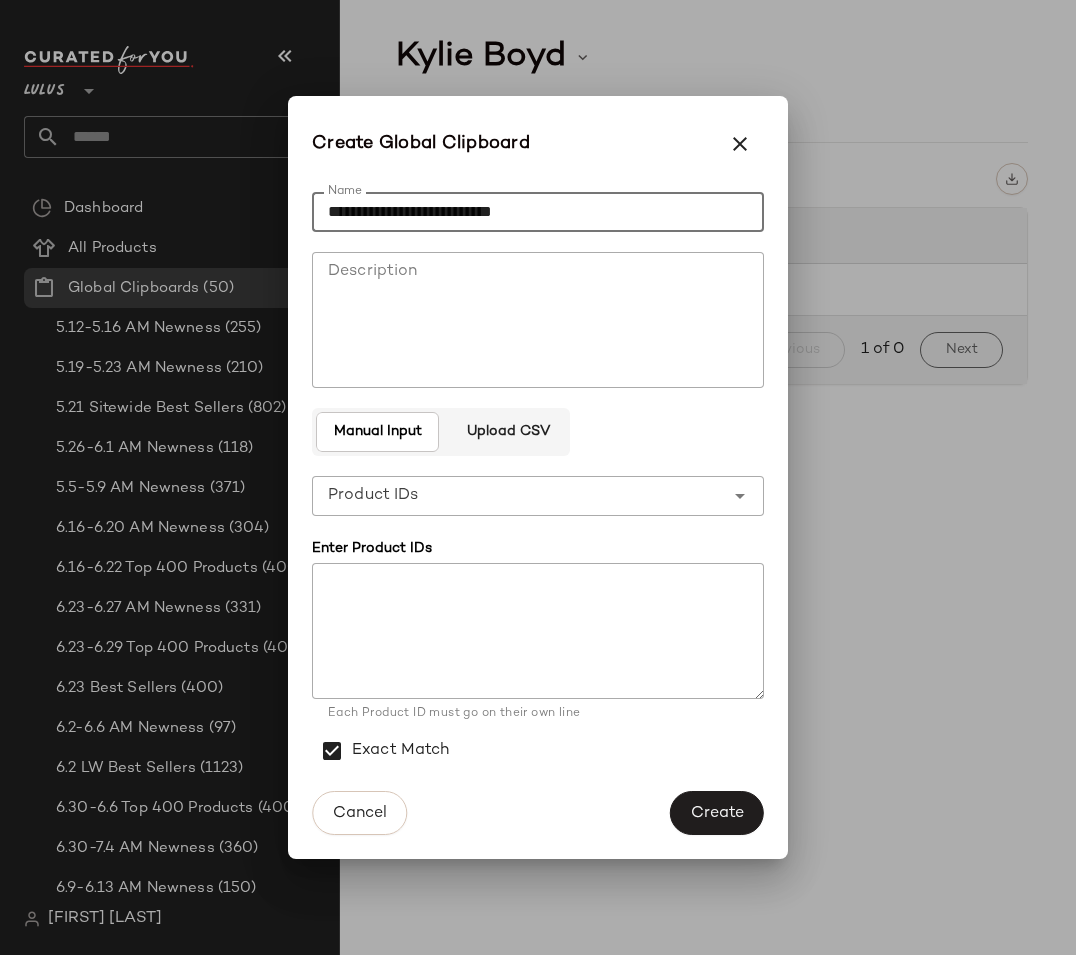 type on "**********" 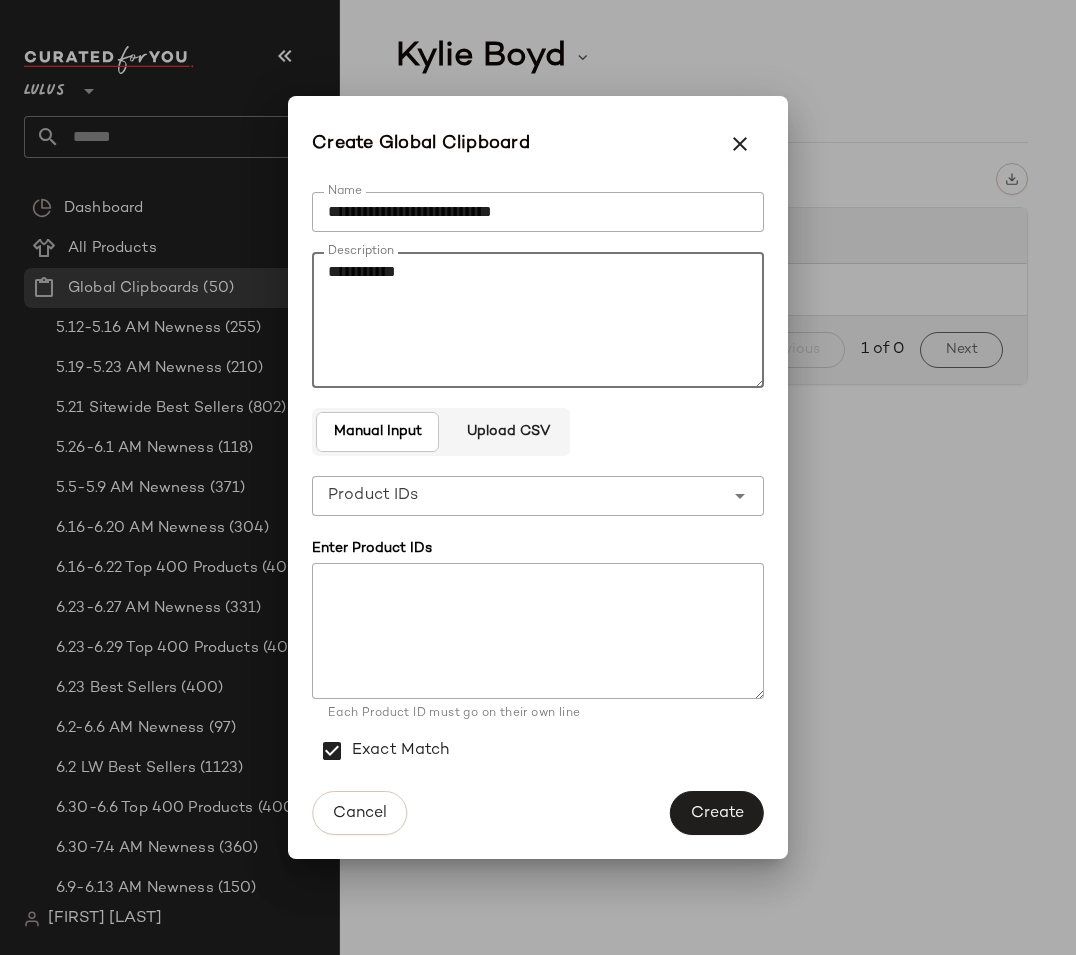 type on "**********" 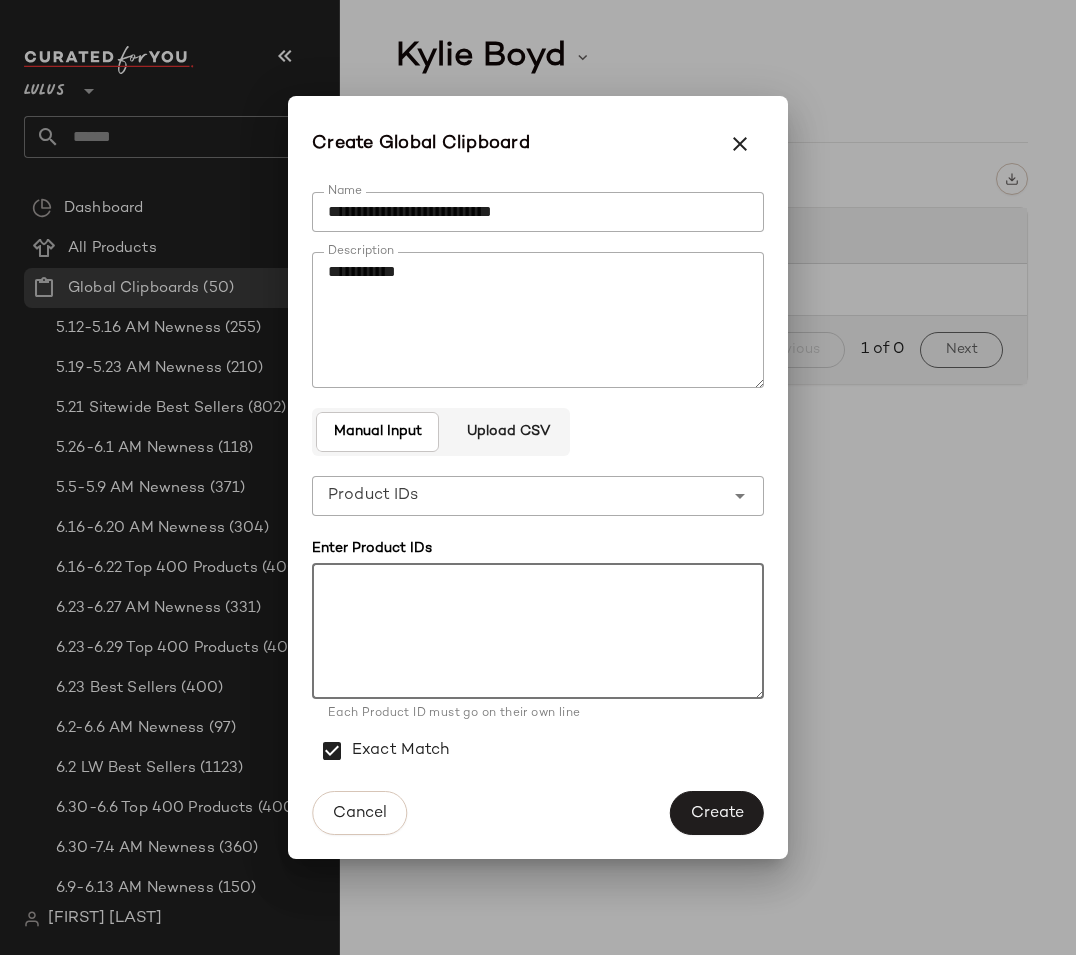 click 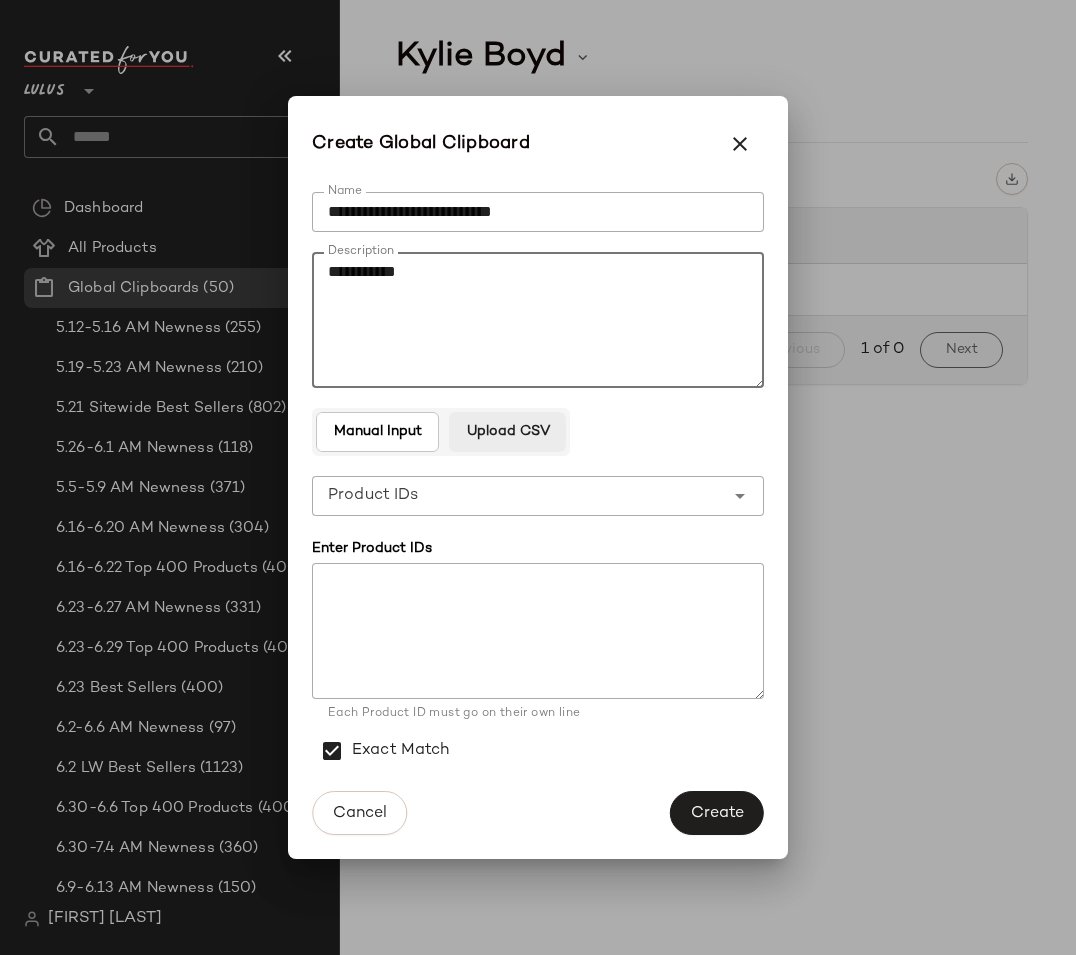 click on "Upload CSV" 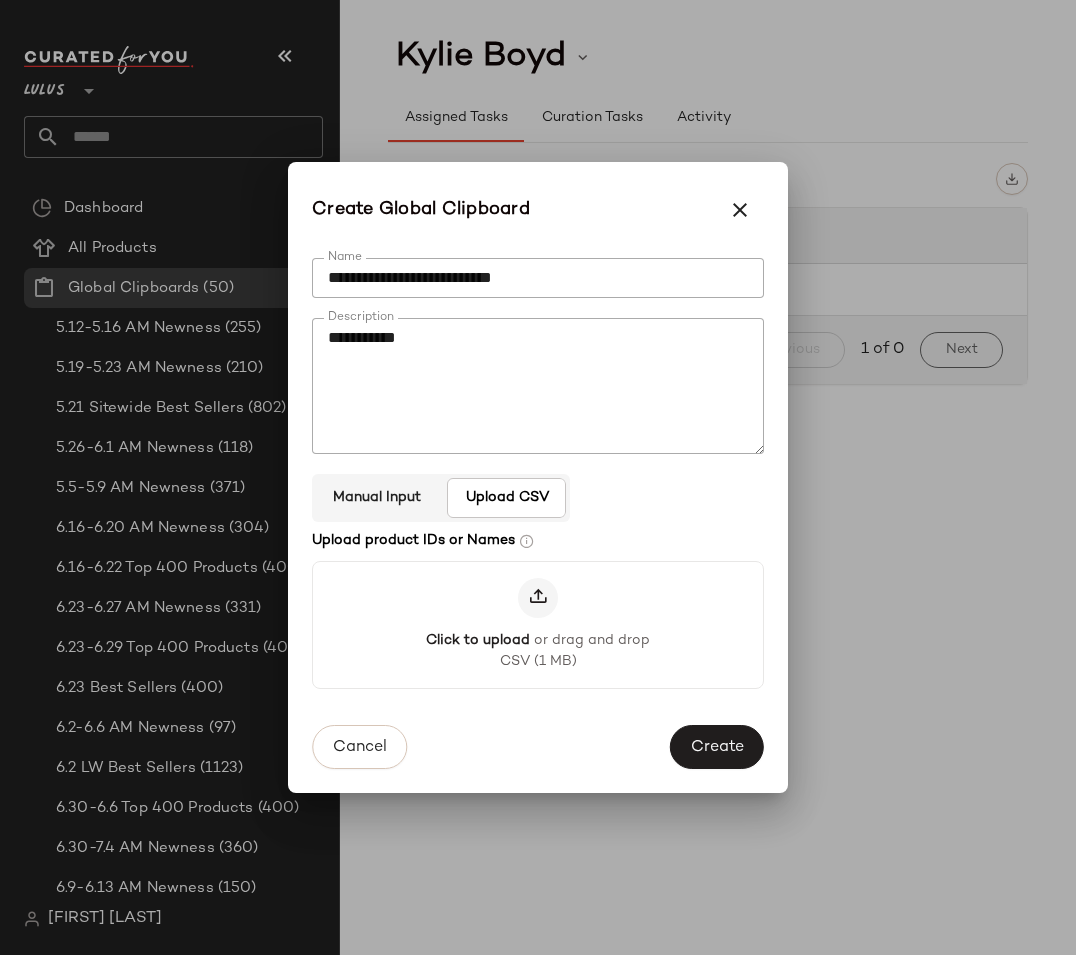 click at bounding box center [538, 598] 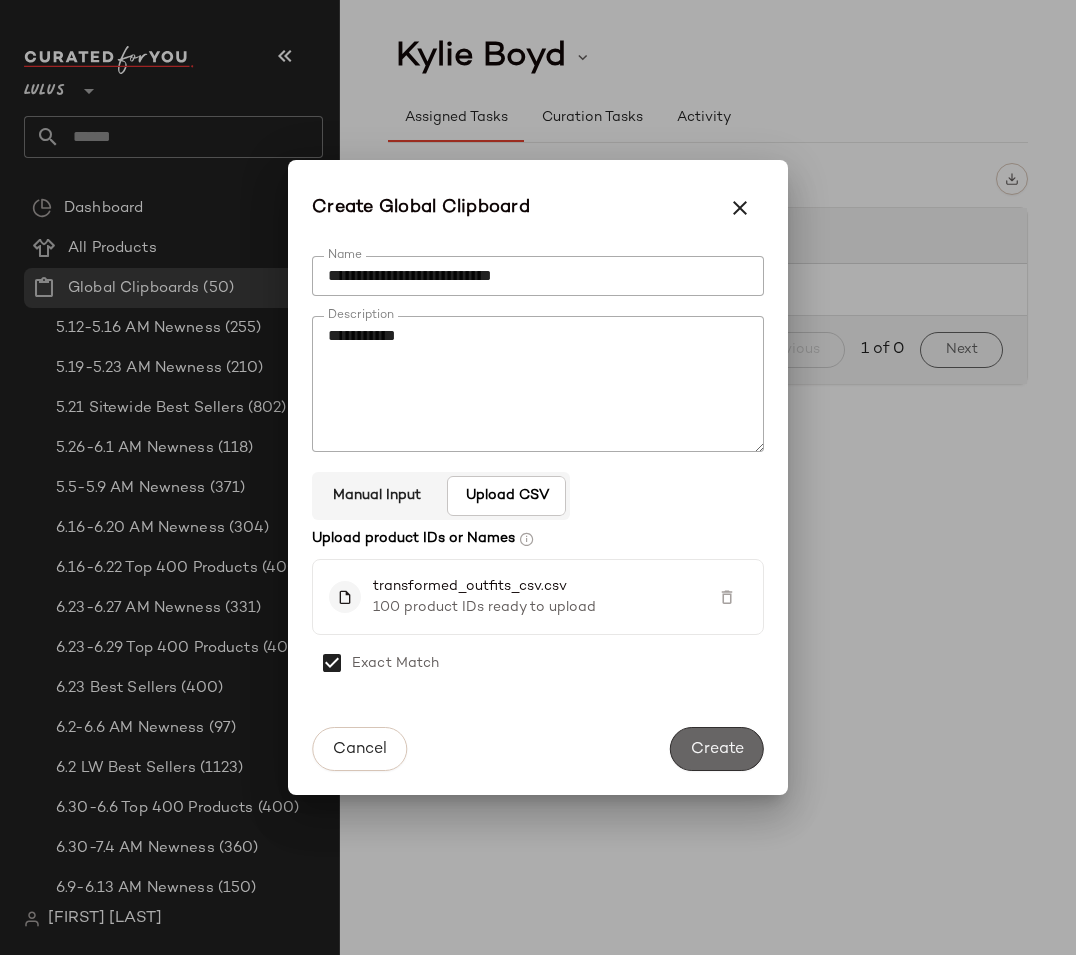 click on "Create" 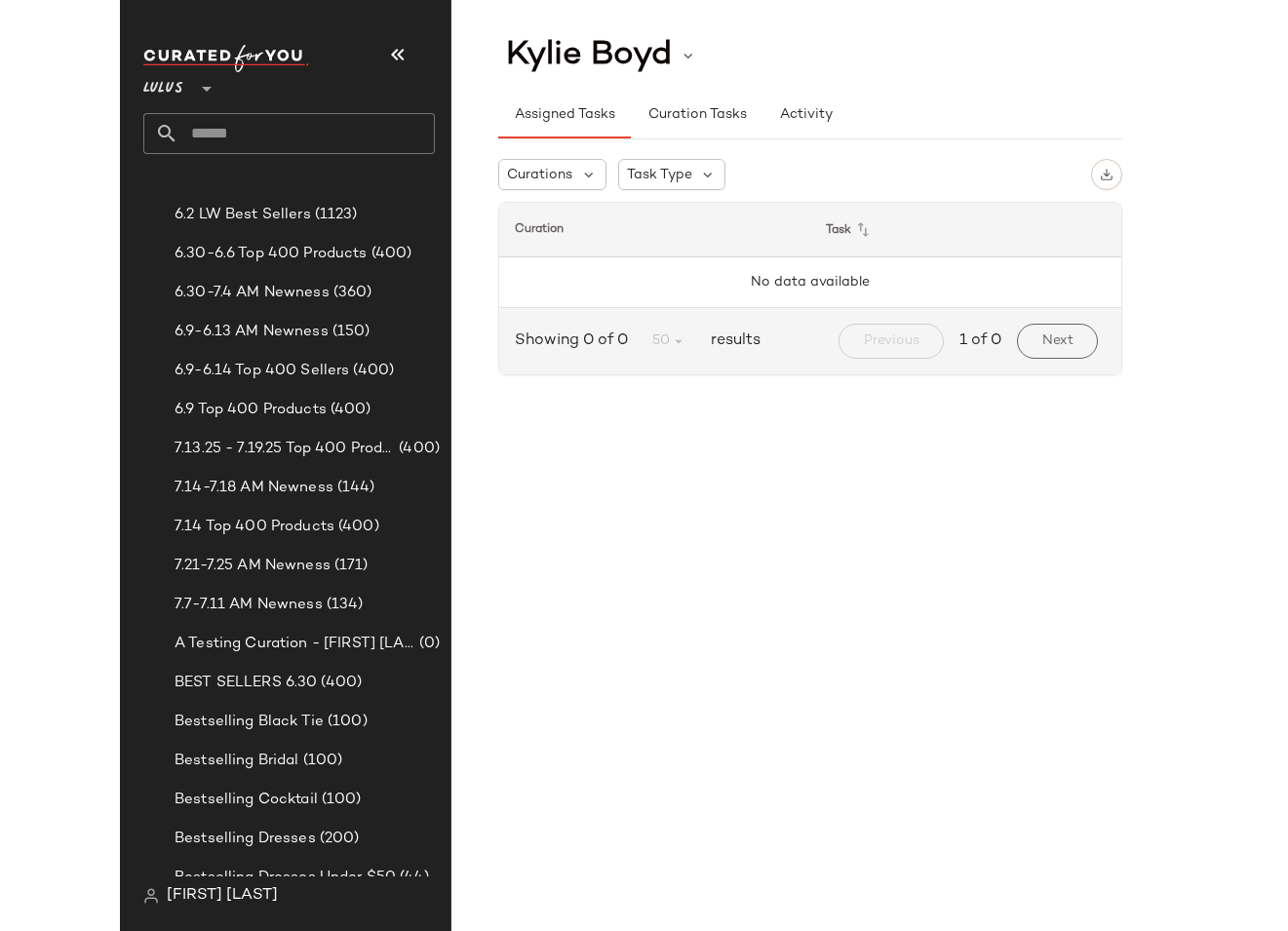 scroll, scrollTop: 556, scrollLeft: 0, axis: vertical 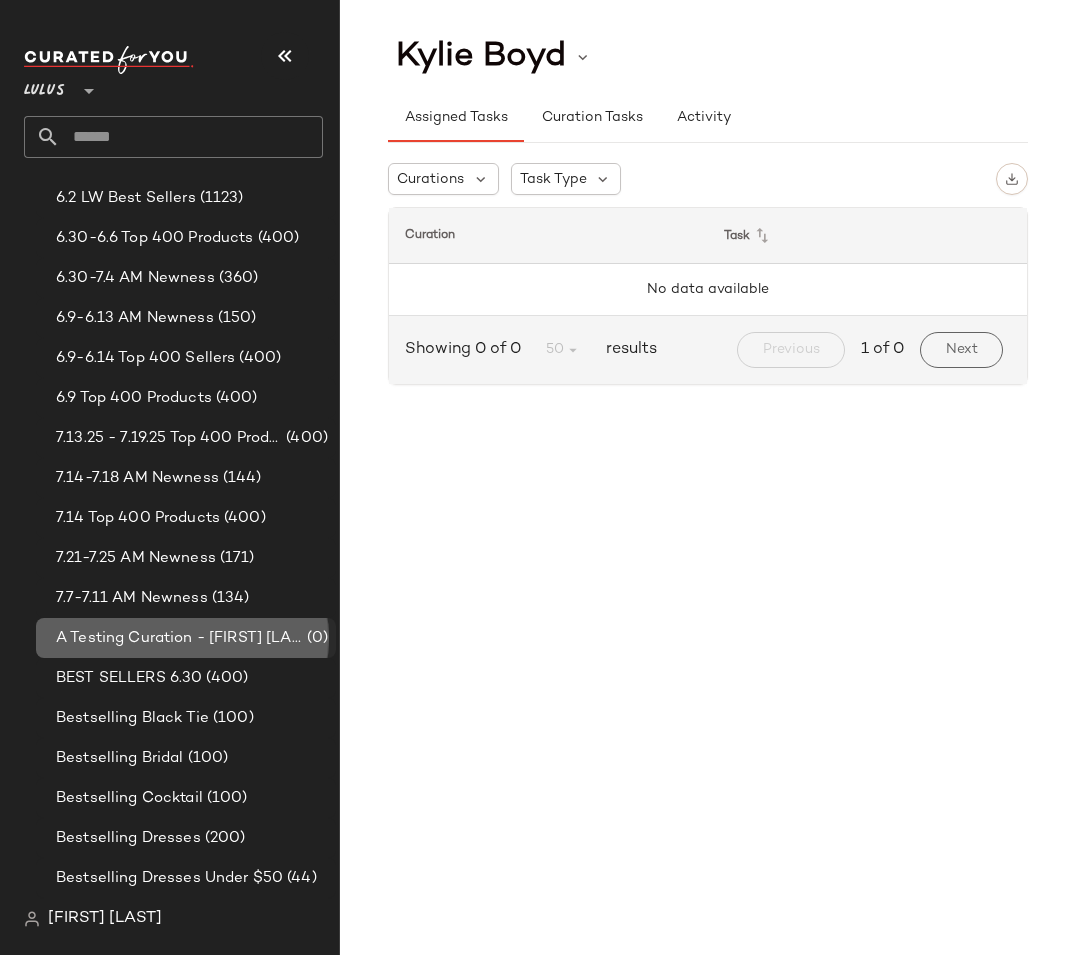 click on "A Testing Curation - [LASTNAME]" at bounding box center [179, 638] 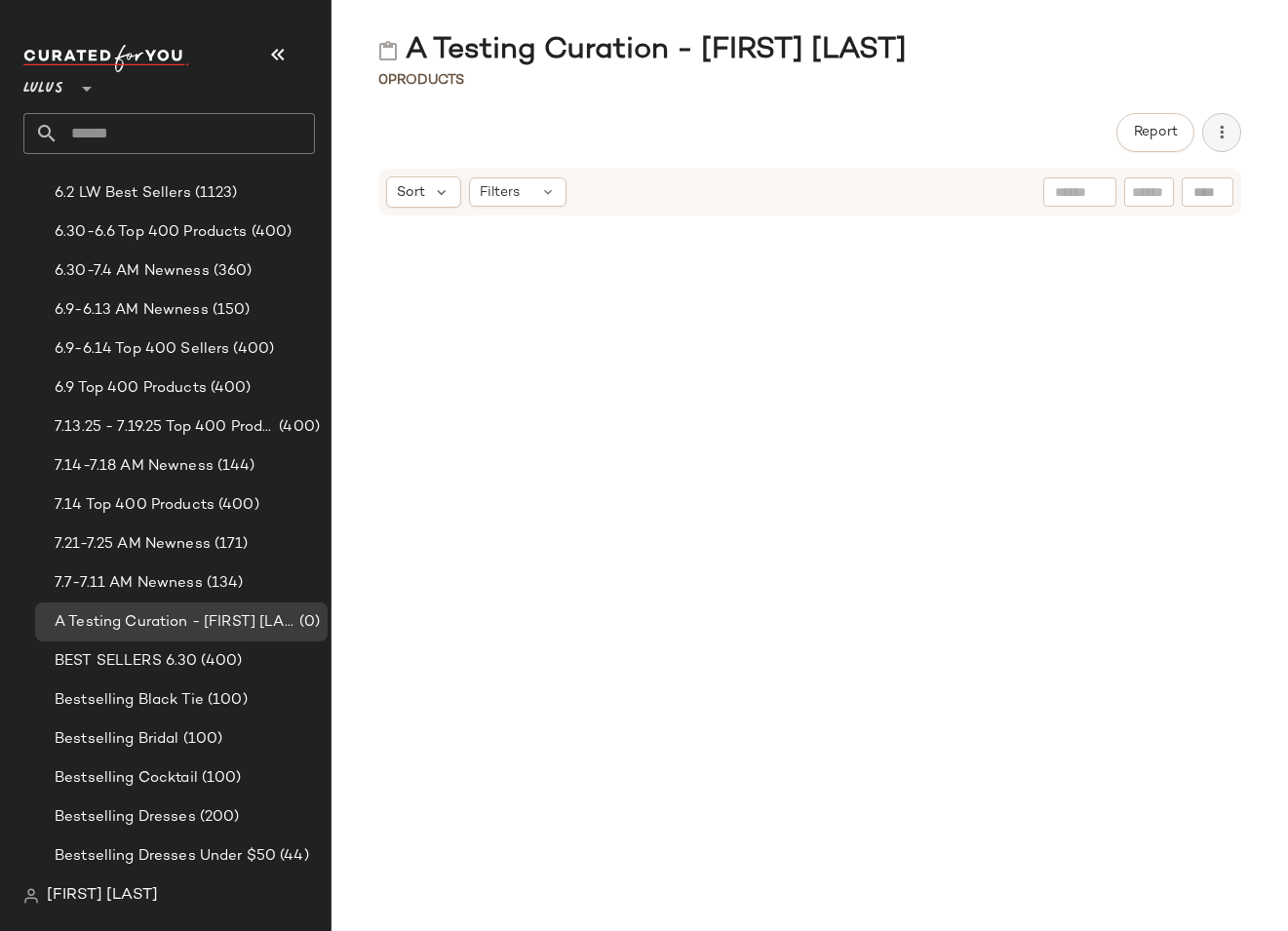 click 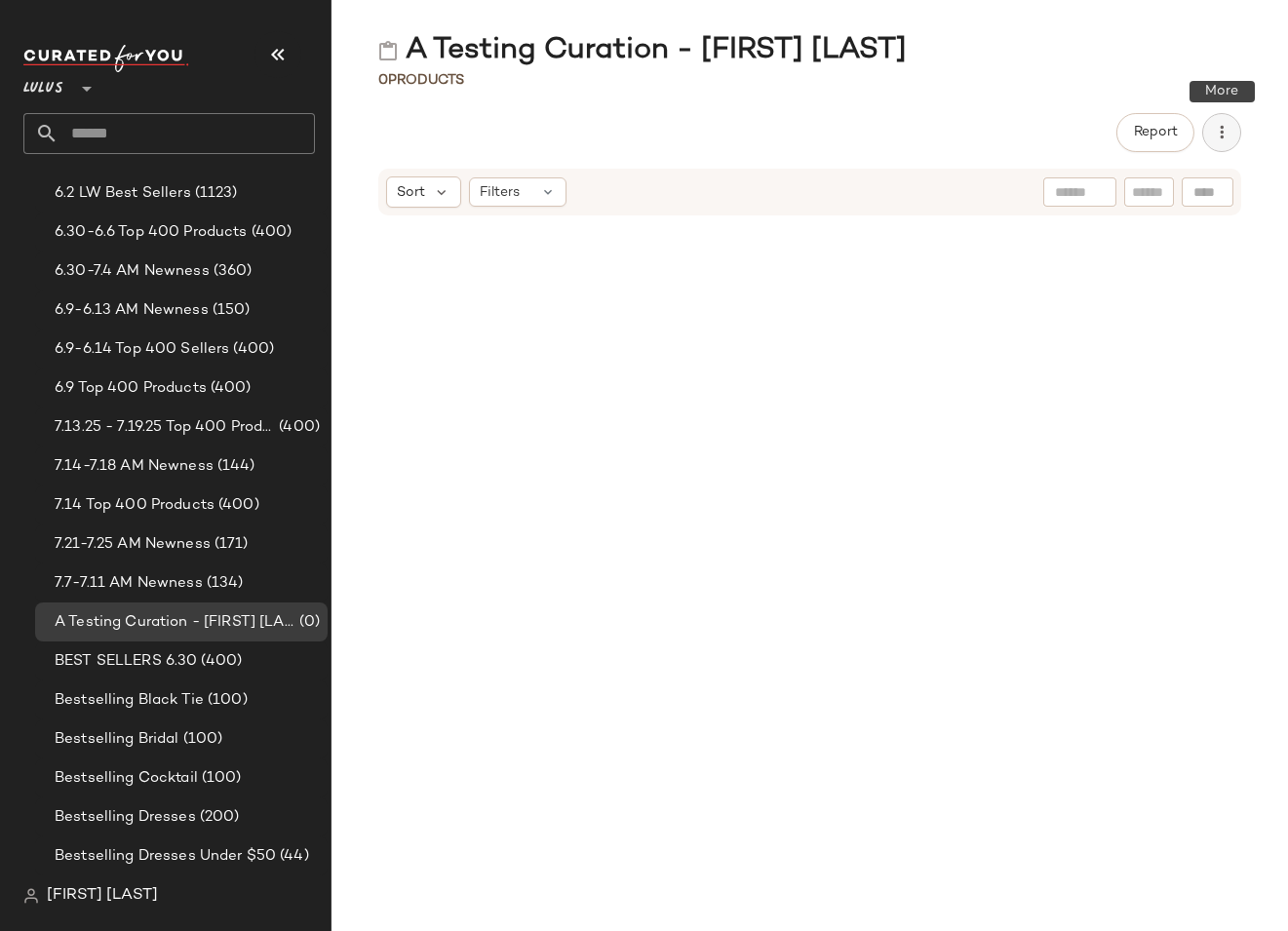 click 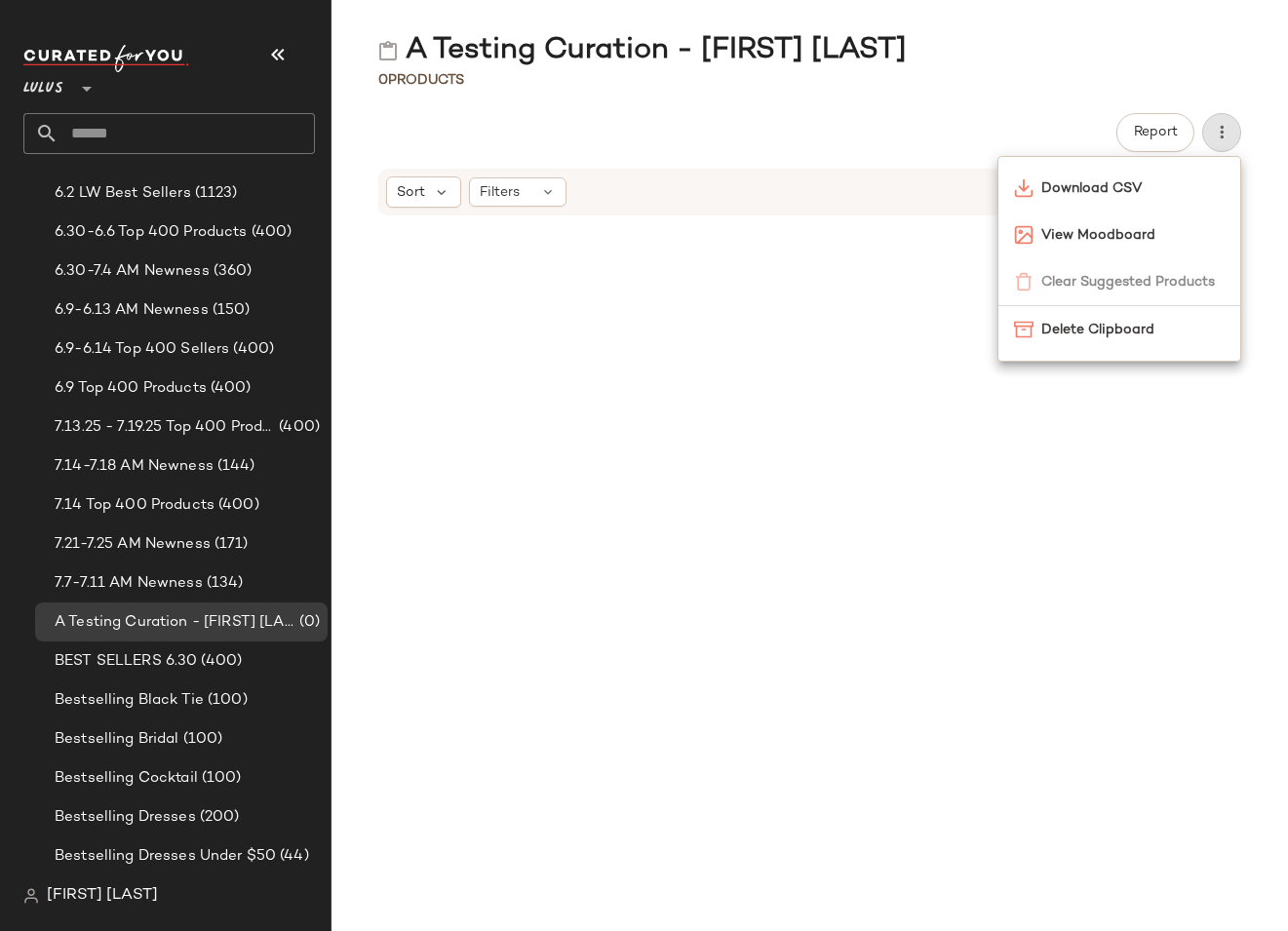 click 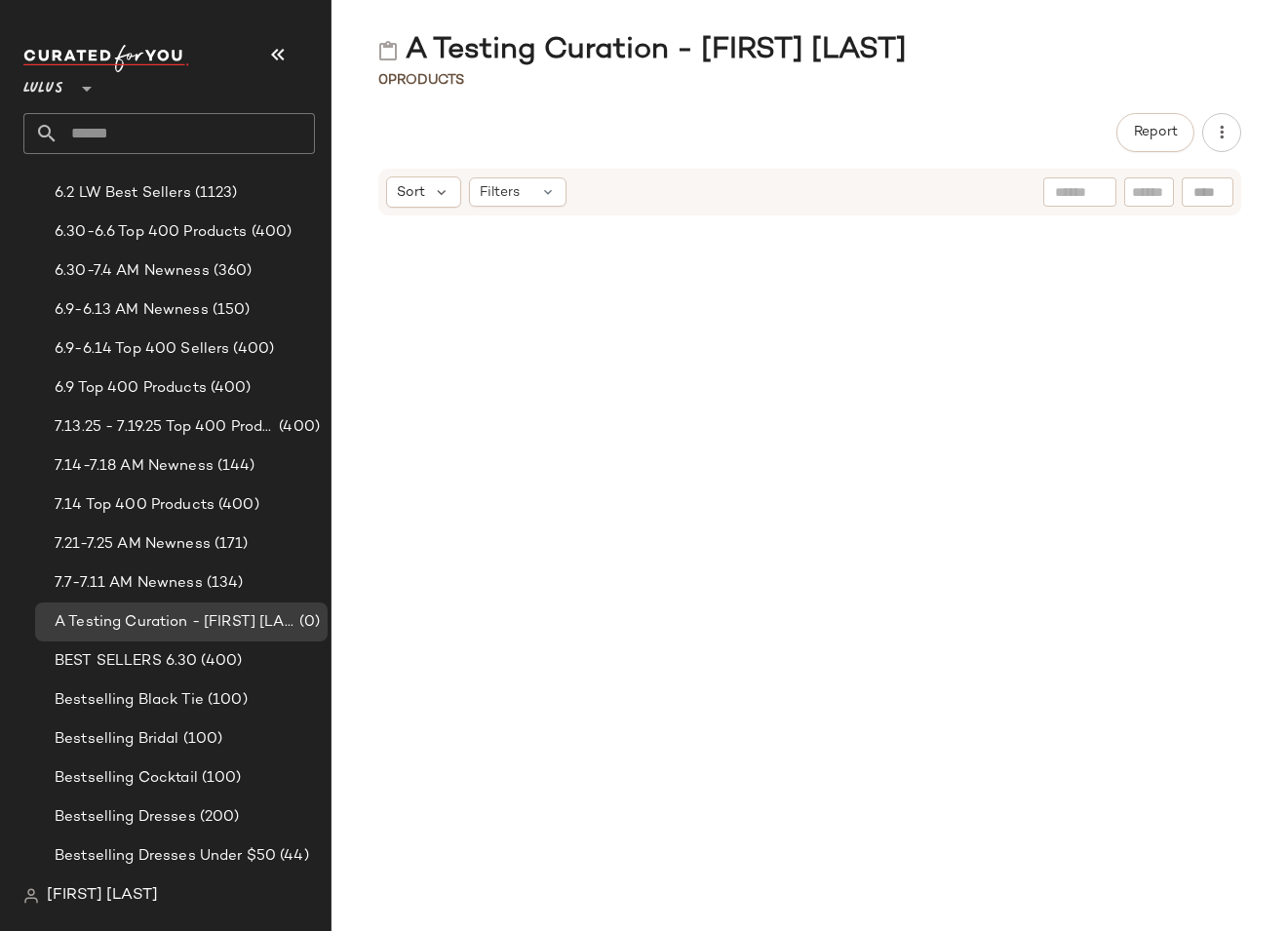 click 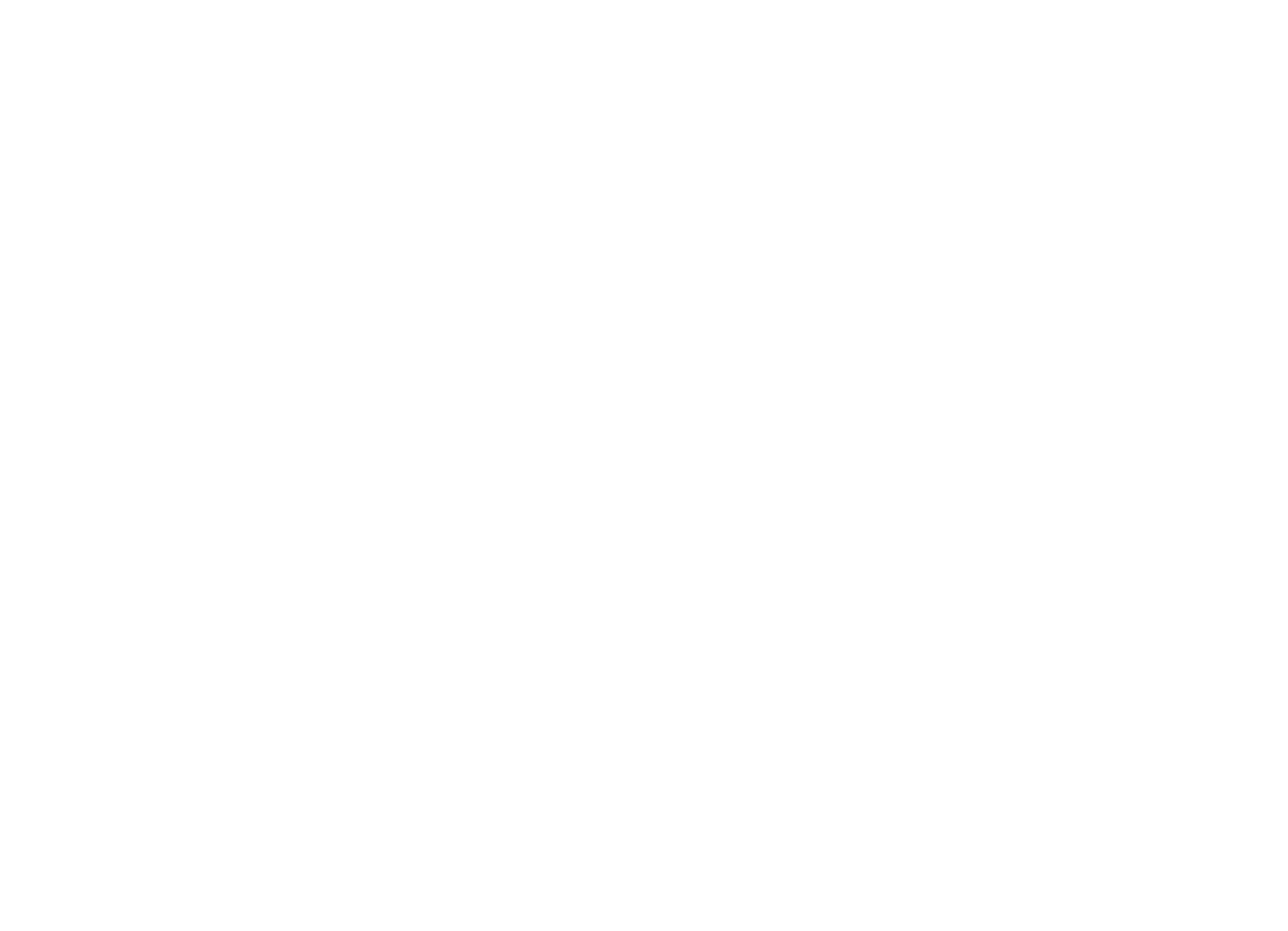 scroll, scrollTop: 0, scrollLeft: 0, axis: both 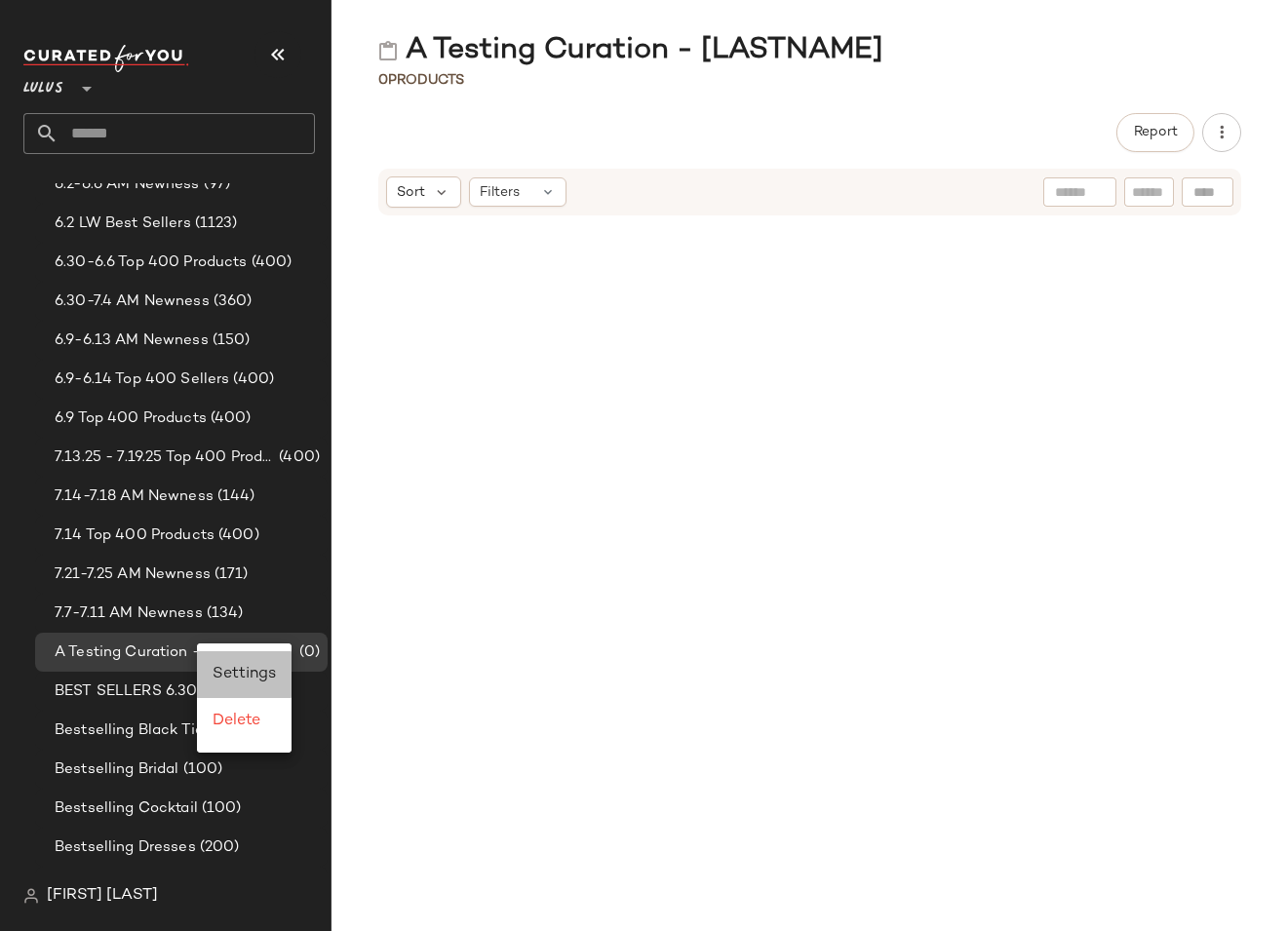 click on "Settings" 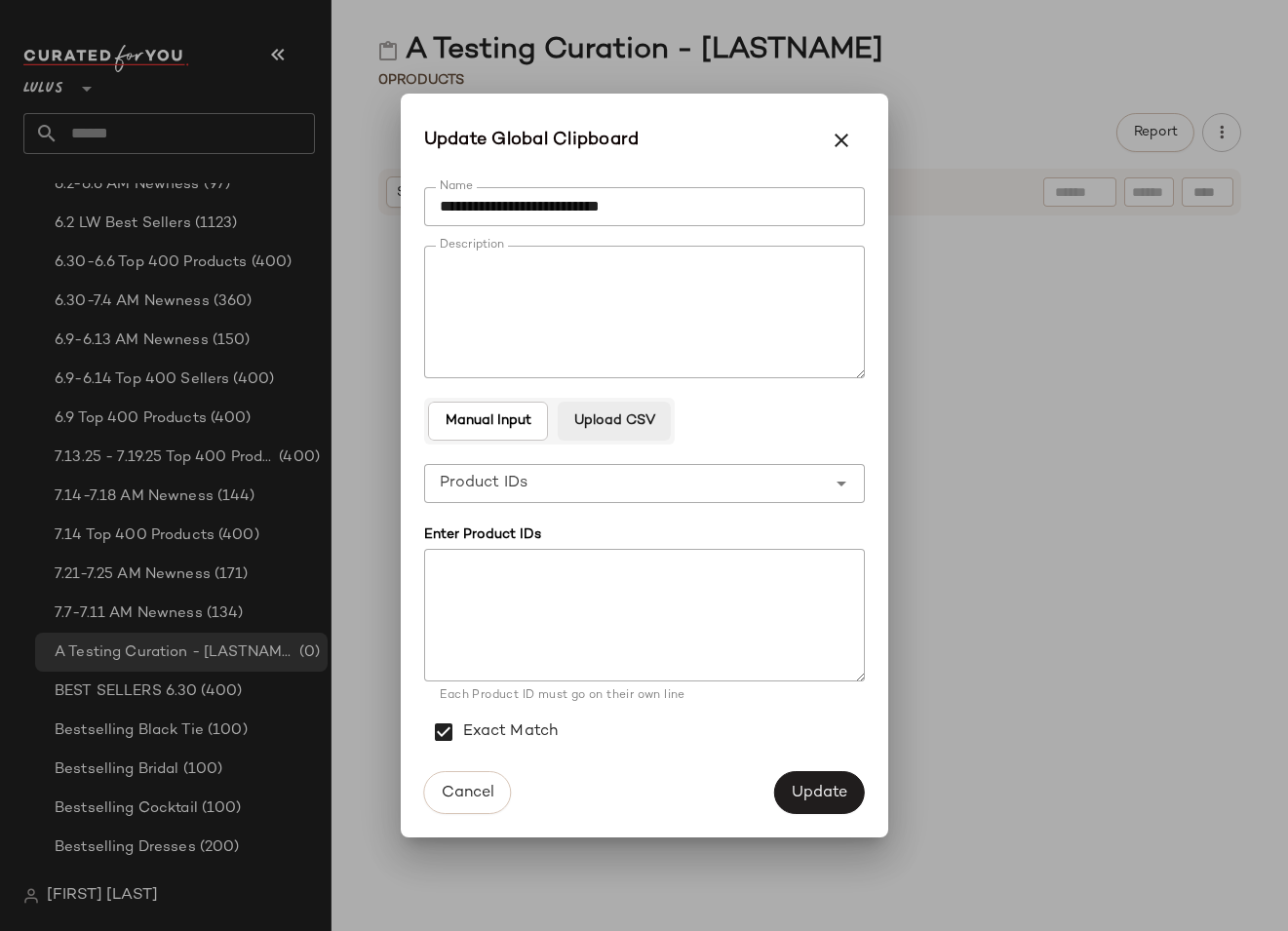 click on "Upload CSV" 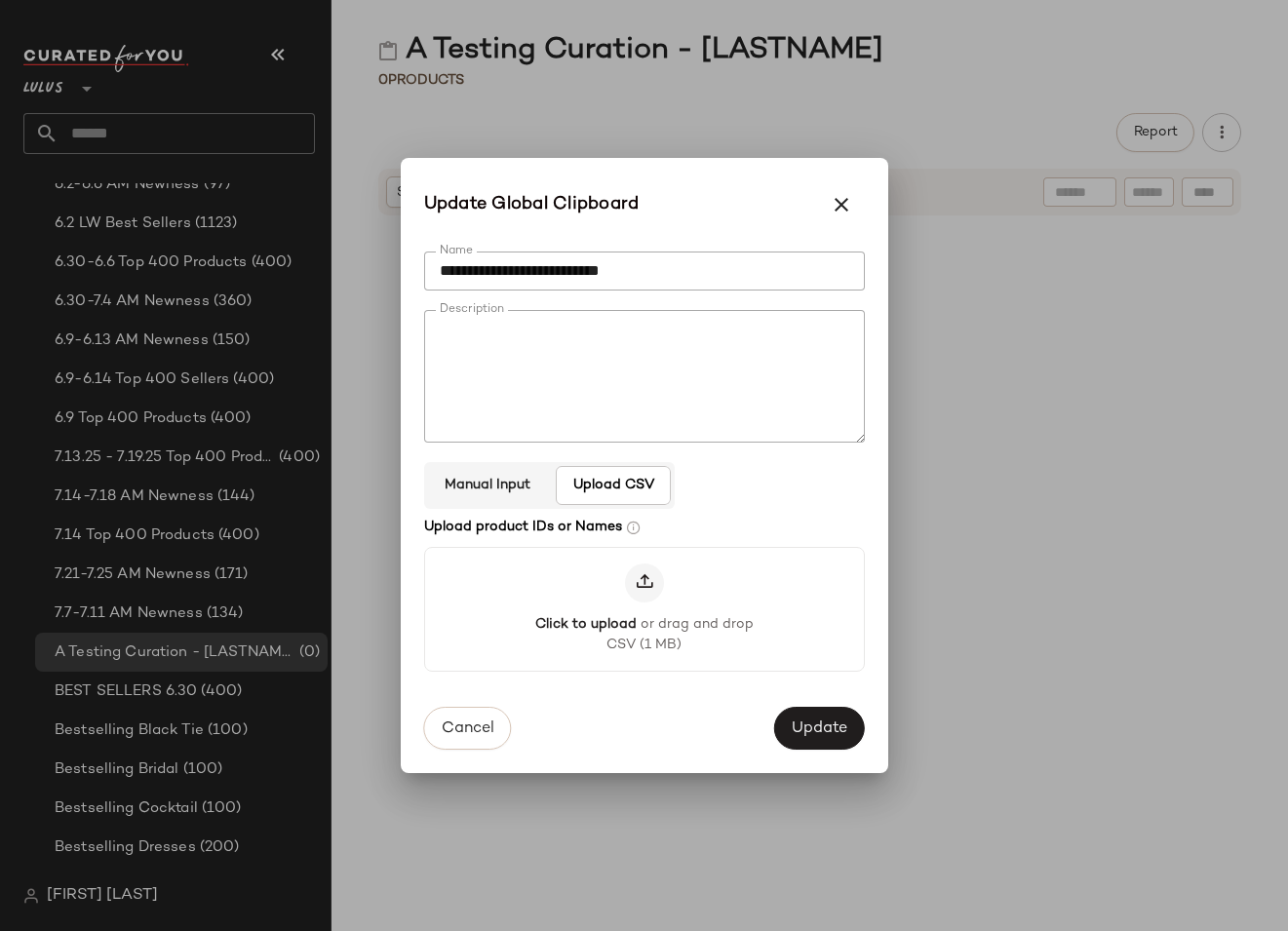 click at bounding box center [644, 583] 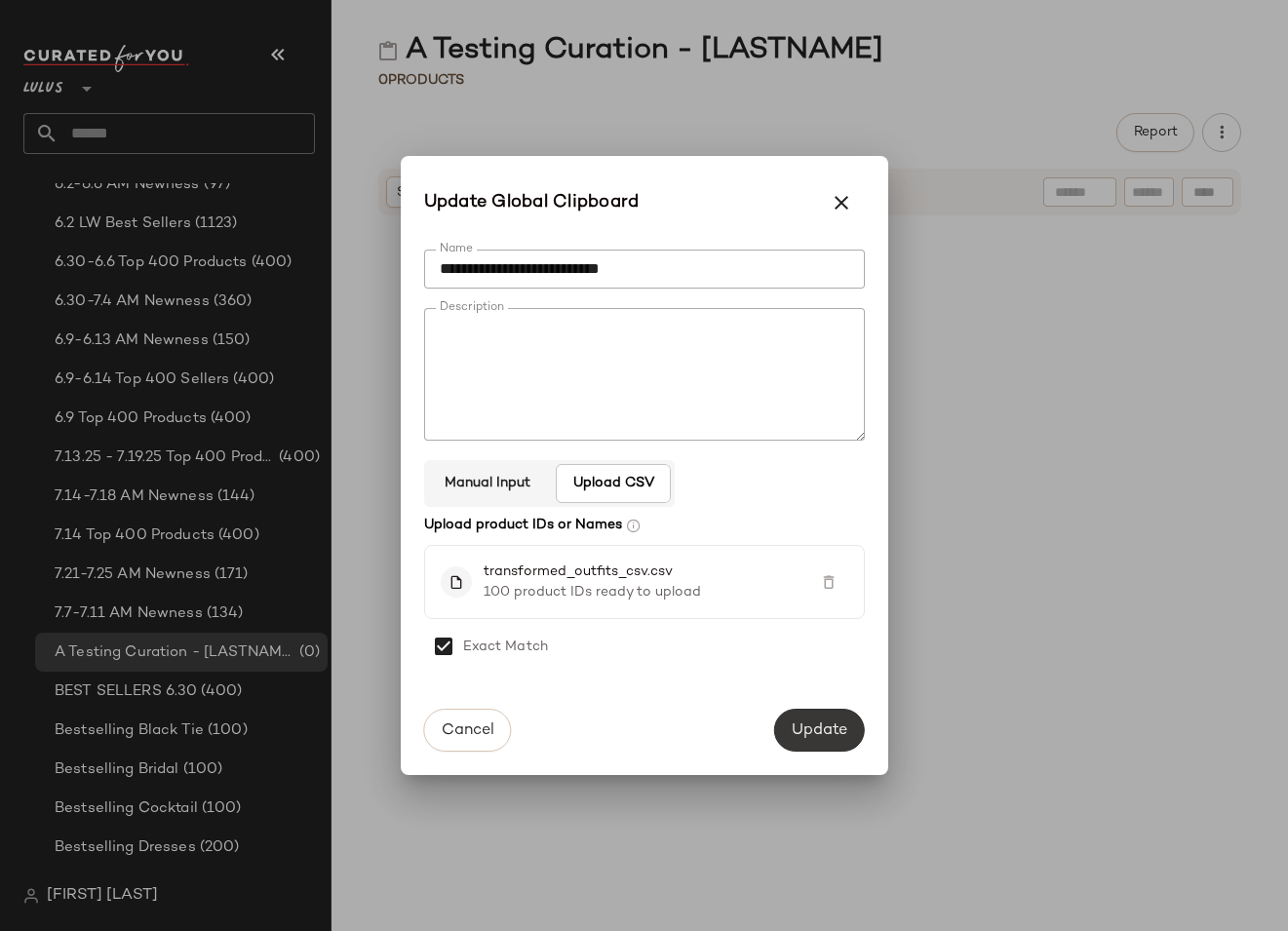 click on "Update" 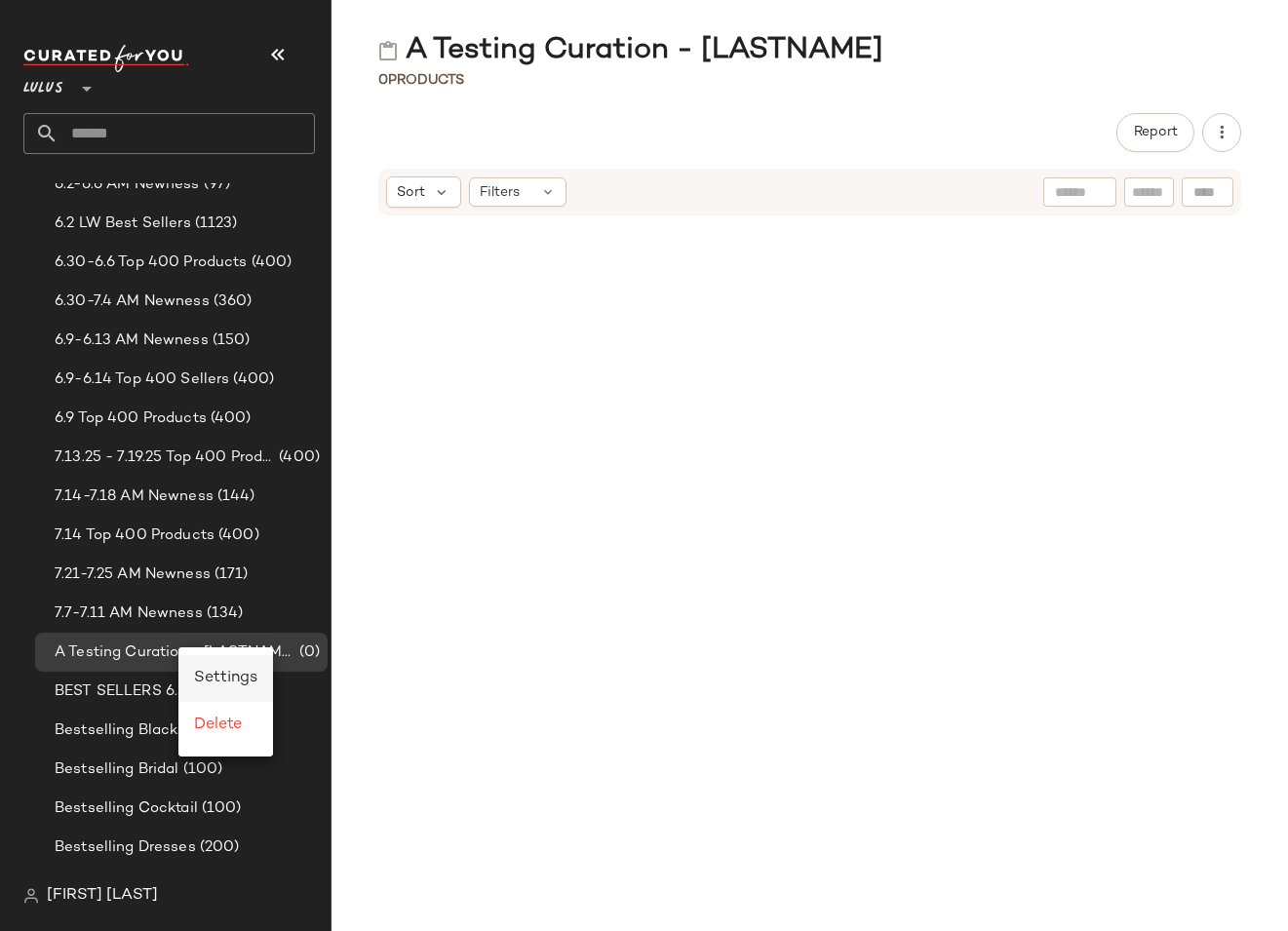 click on "Settings" 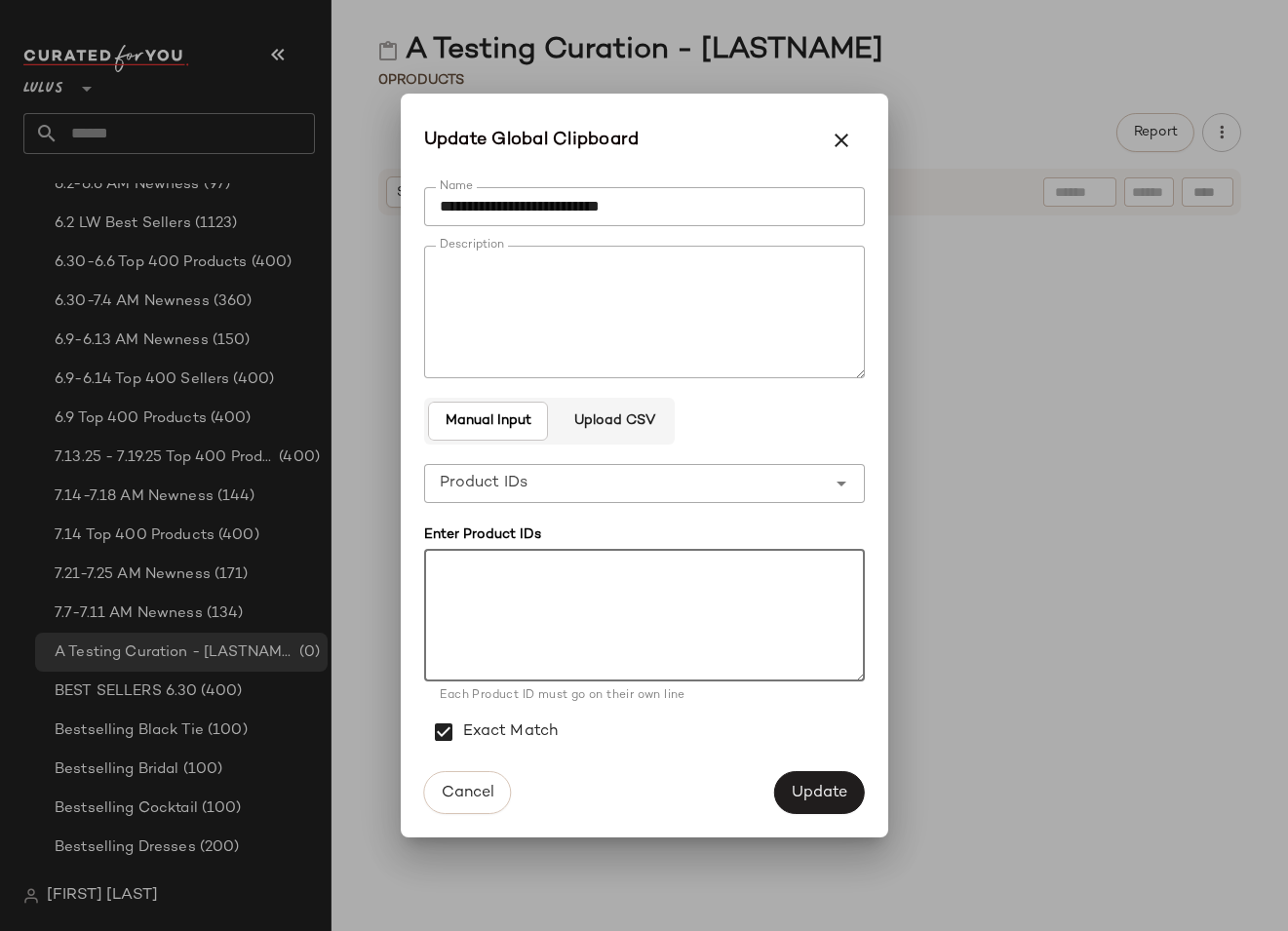click 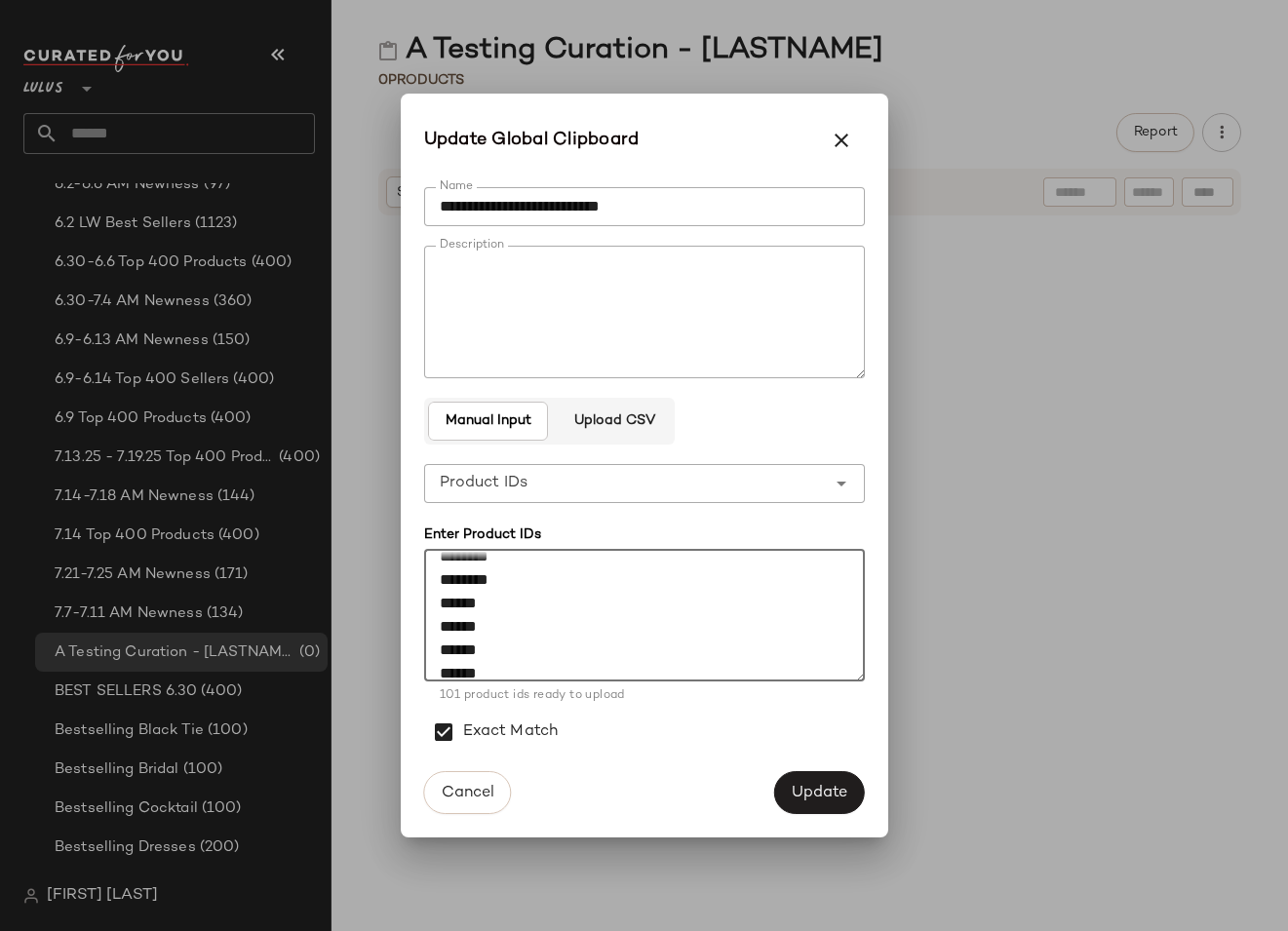 scroll, scrollTop: 0, scrollLeft: 0, axis: both 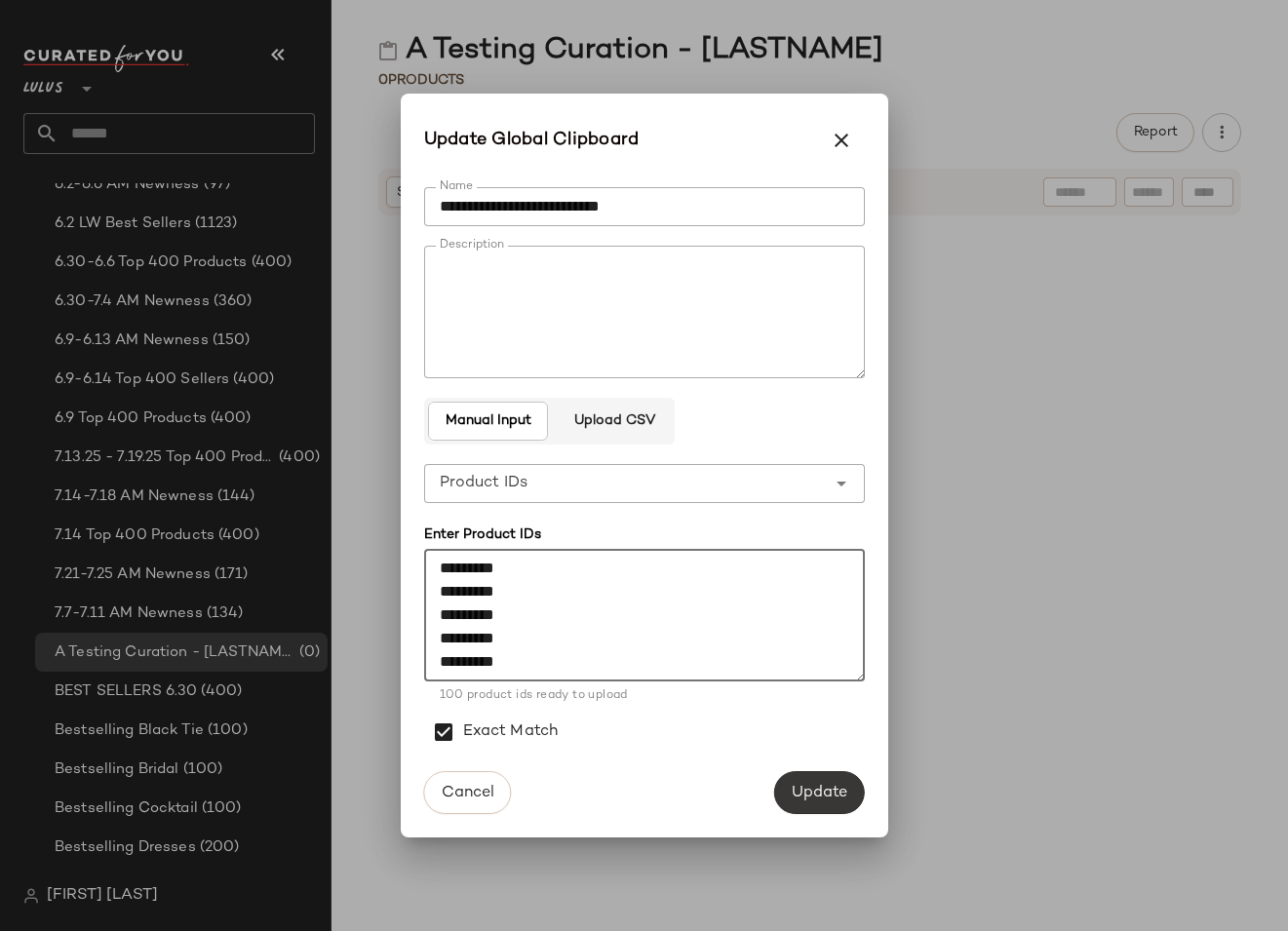 type on "*********
*********
*********
*********
*********
*********
*********
*********
*********
*********
*********
*********
*********
*********
*********
*********
*********
*********
*********
*********
*********
*********
*********
*********
*********
*********
*********
*********
*********
*********
*********
*********
*********
*********
*********
*********
*********
*********
*********
*********
*********
*********
*********
*********
*********
*********
*********
*********
*********
*********
*********
*********
*********
*********
*********
*********
*********
*********
*********
*********
*********
*********
*********
*********
*********
*********
*********
*********
*********
*********
*********
*********
*********
********
********
********
********
********
********
********
********
********
********
********
********
********
********
********
********
********
********
********
********
********
********
******
******
******
******" 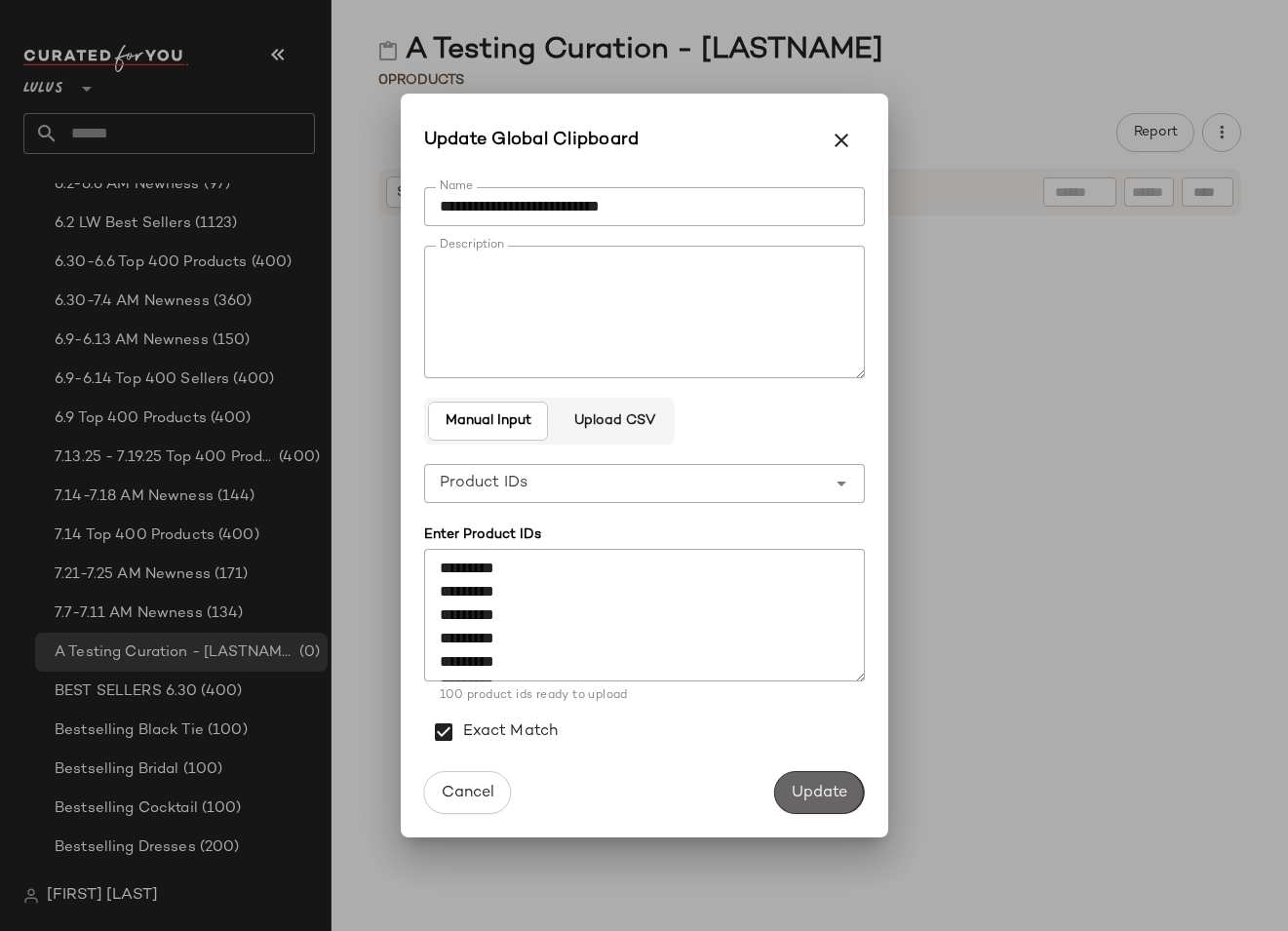 click on "Update" 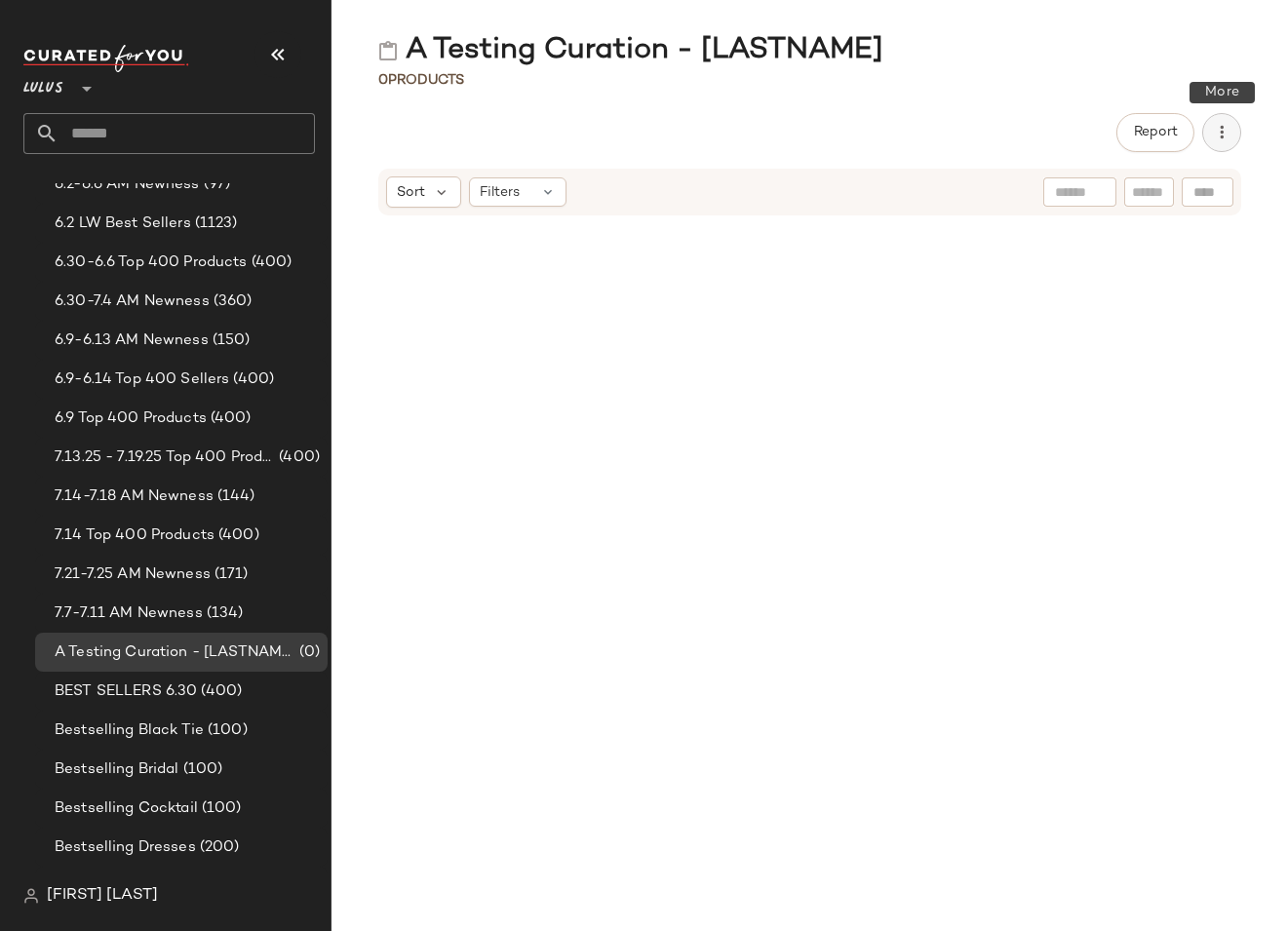 click 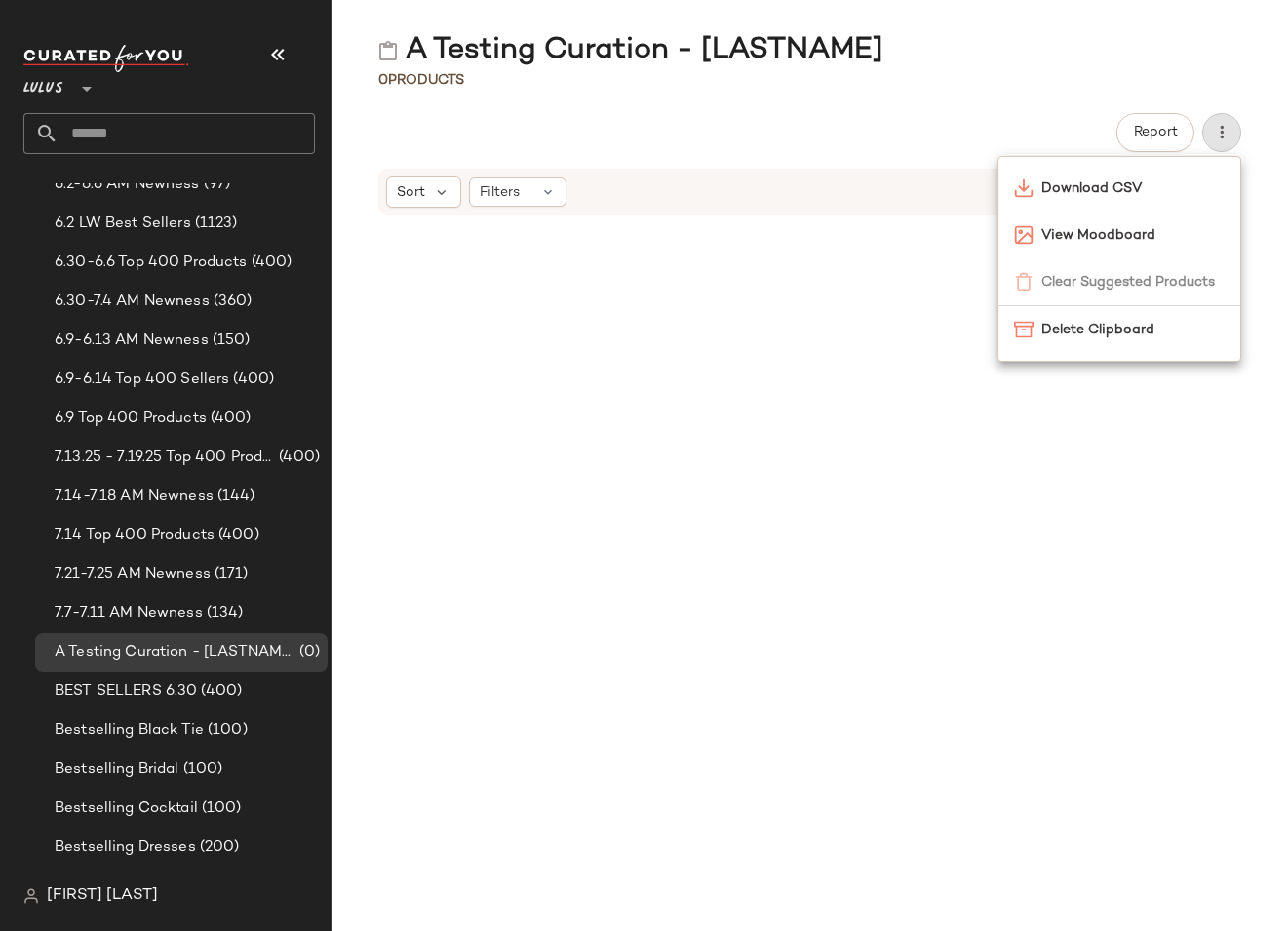 click on "Sort  Filters" 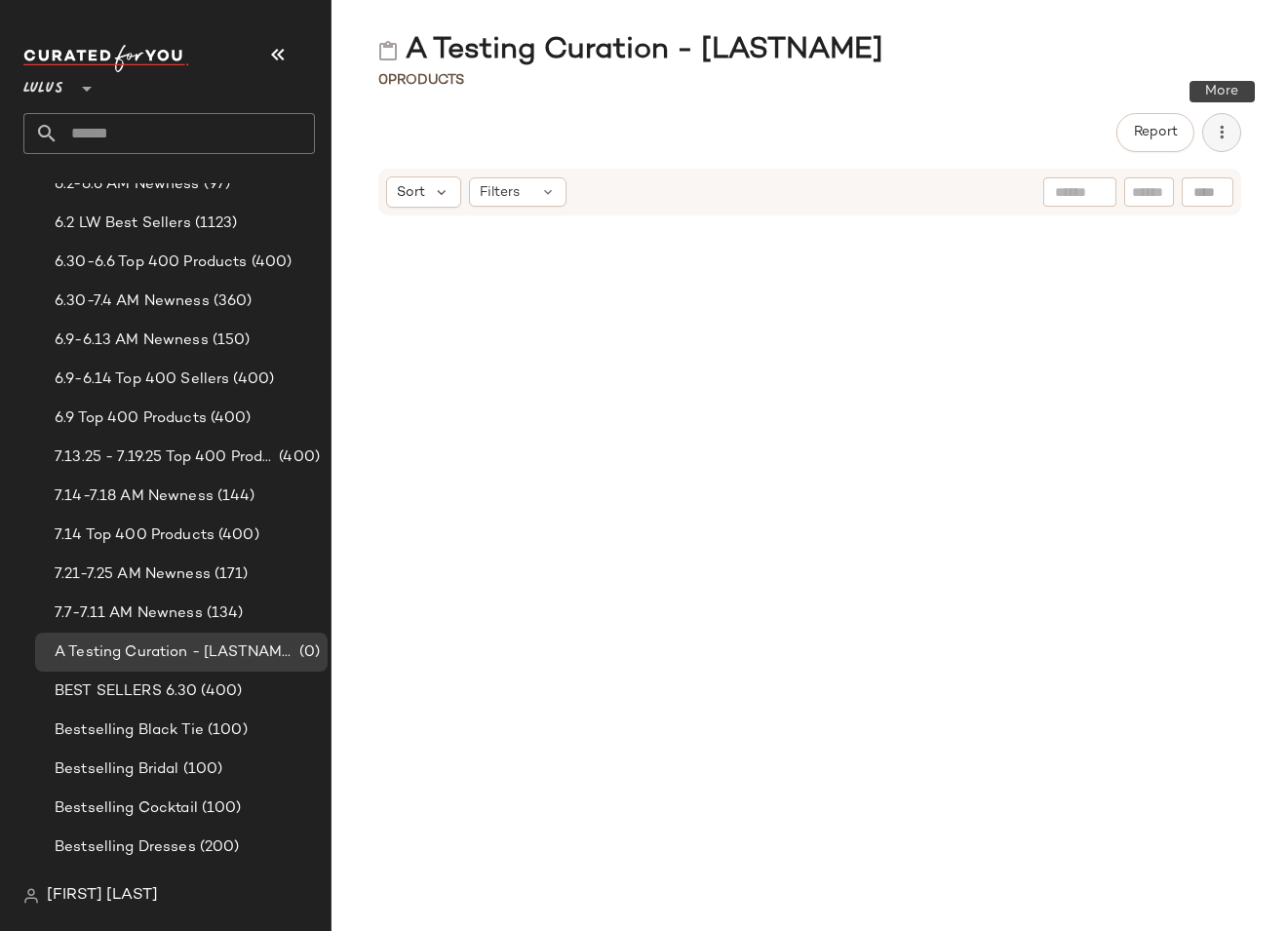 click 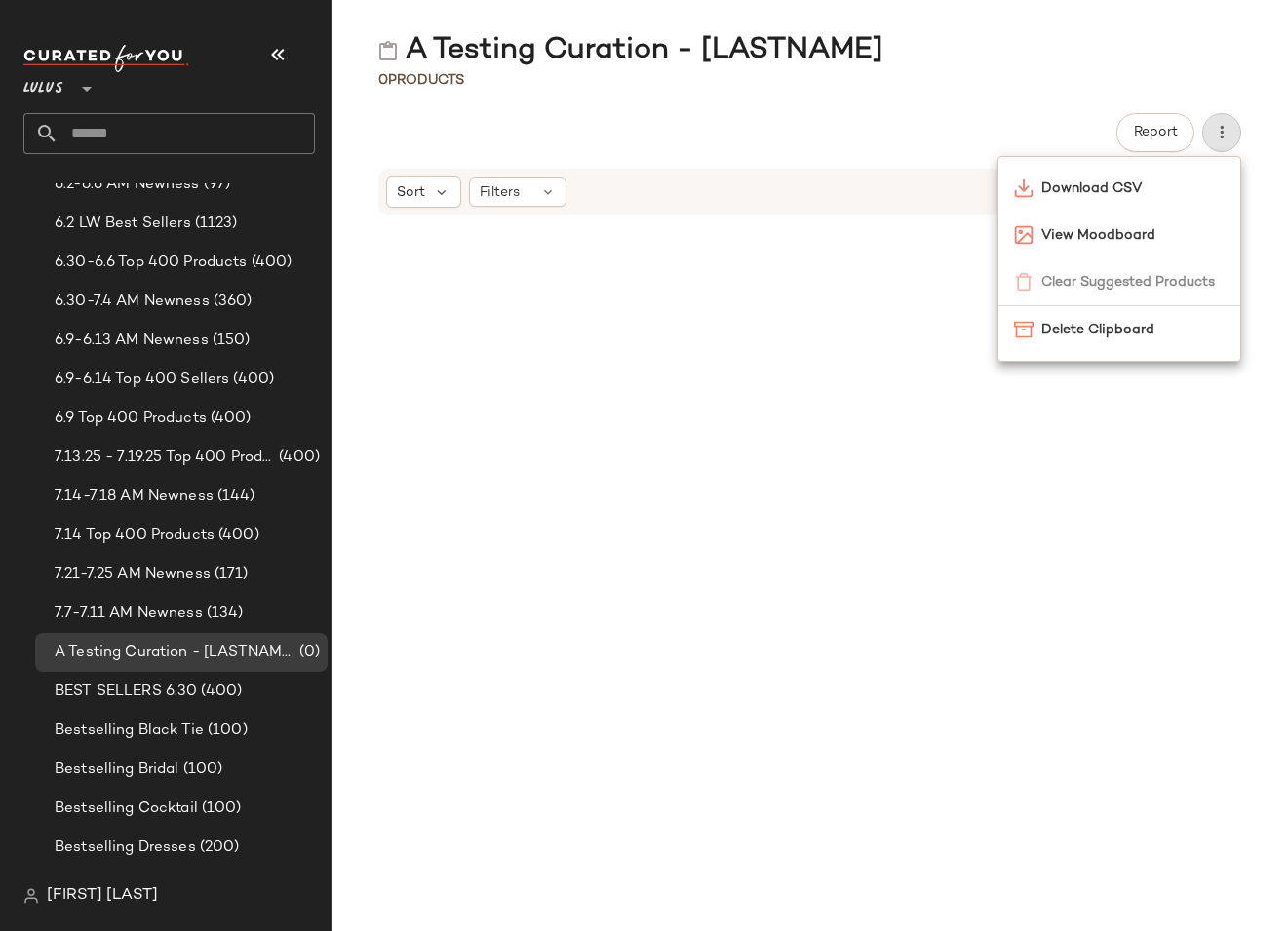 click on "Report" 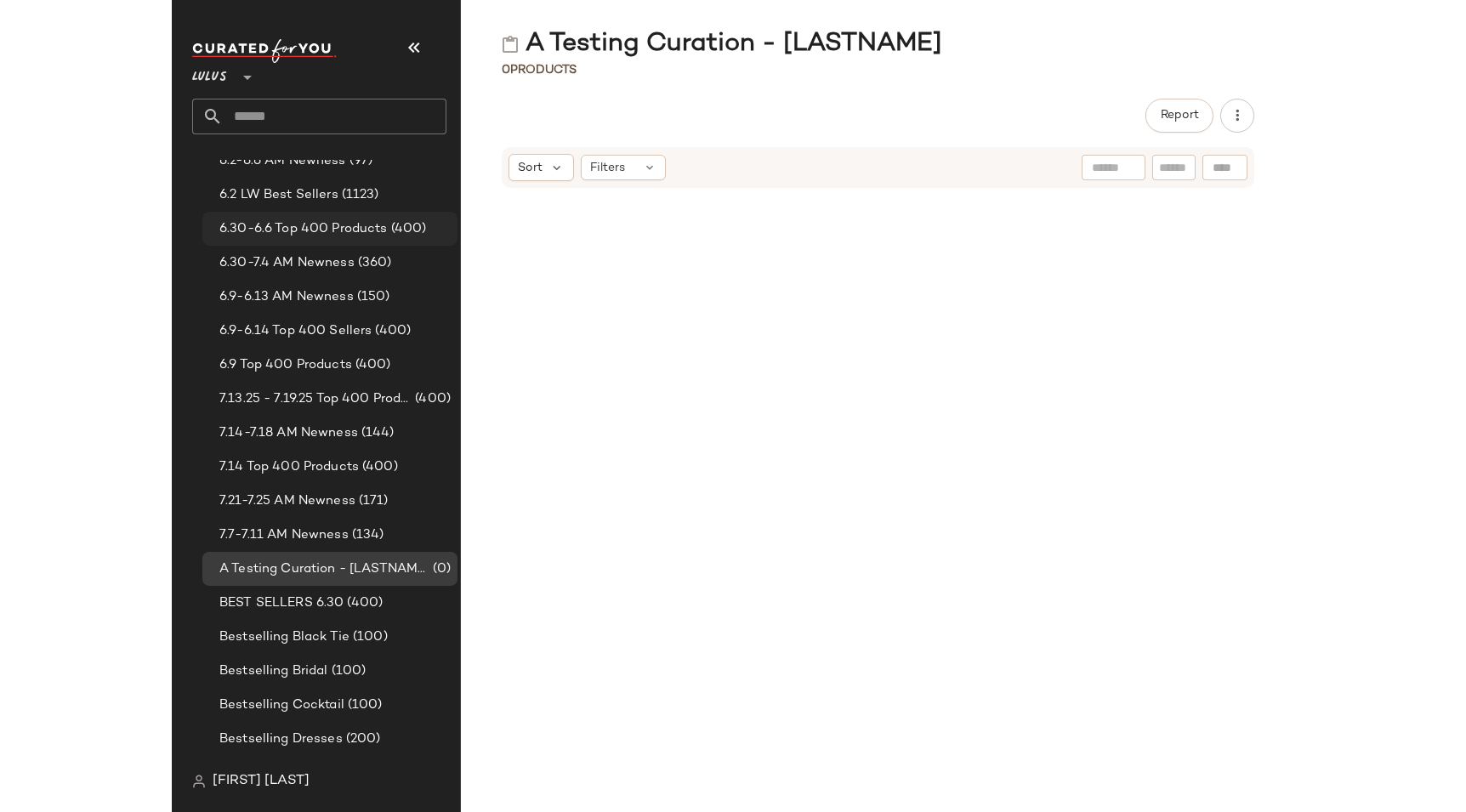 scroll, scrollTop: 0, scrollLeft: 0, axis: both 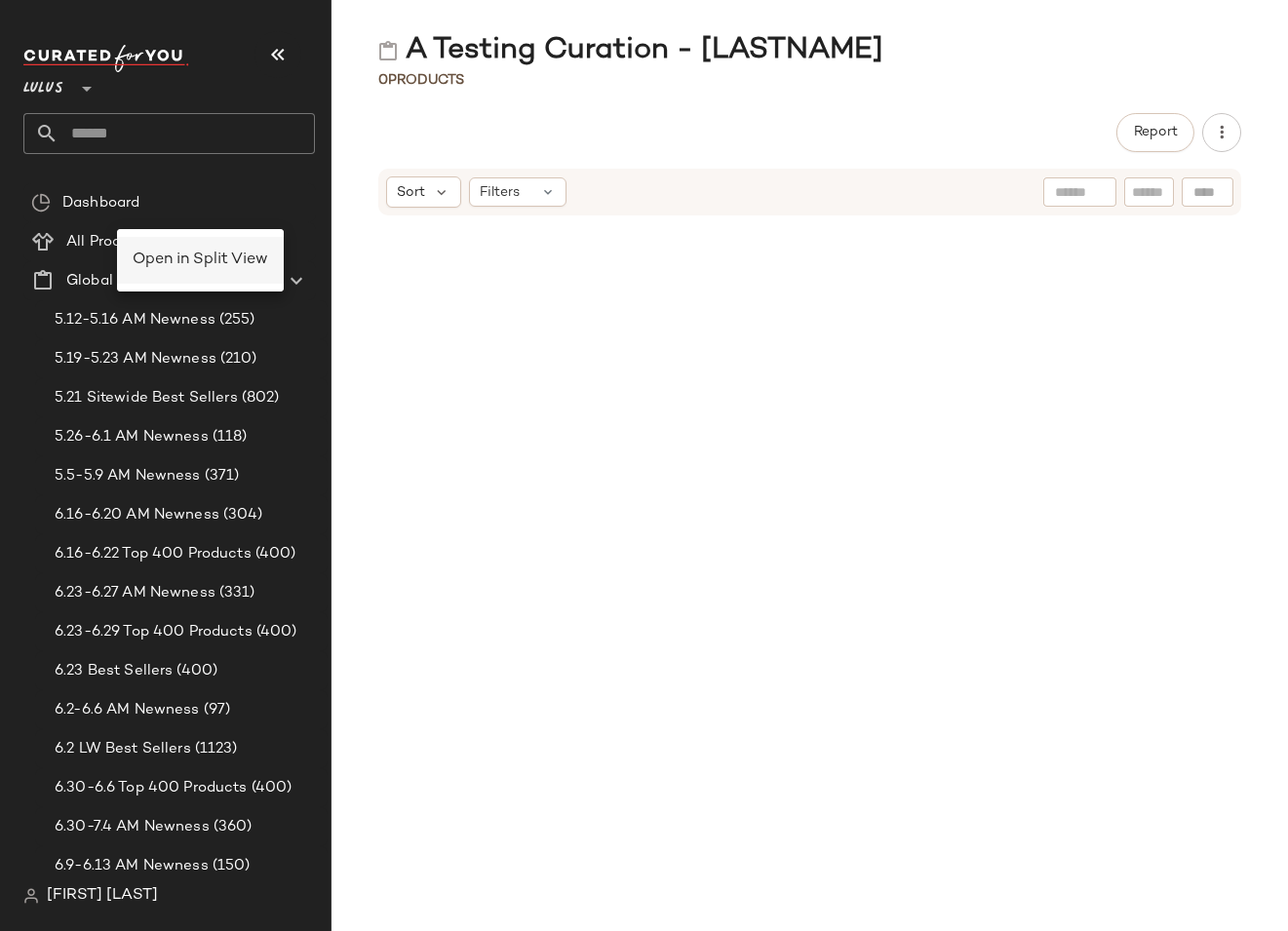 click on "Open in Split View" 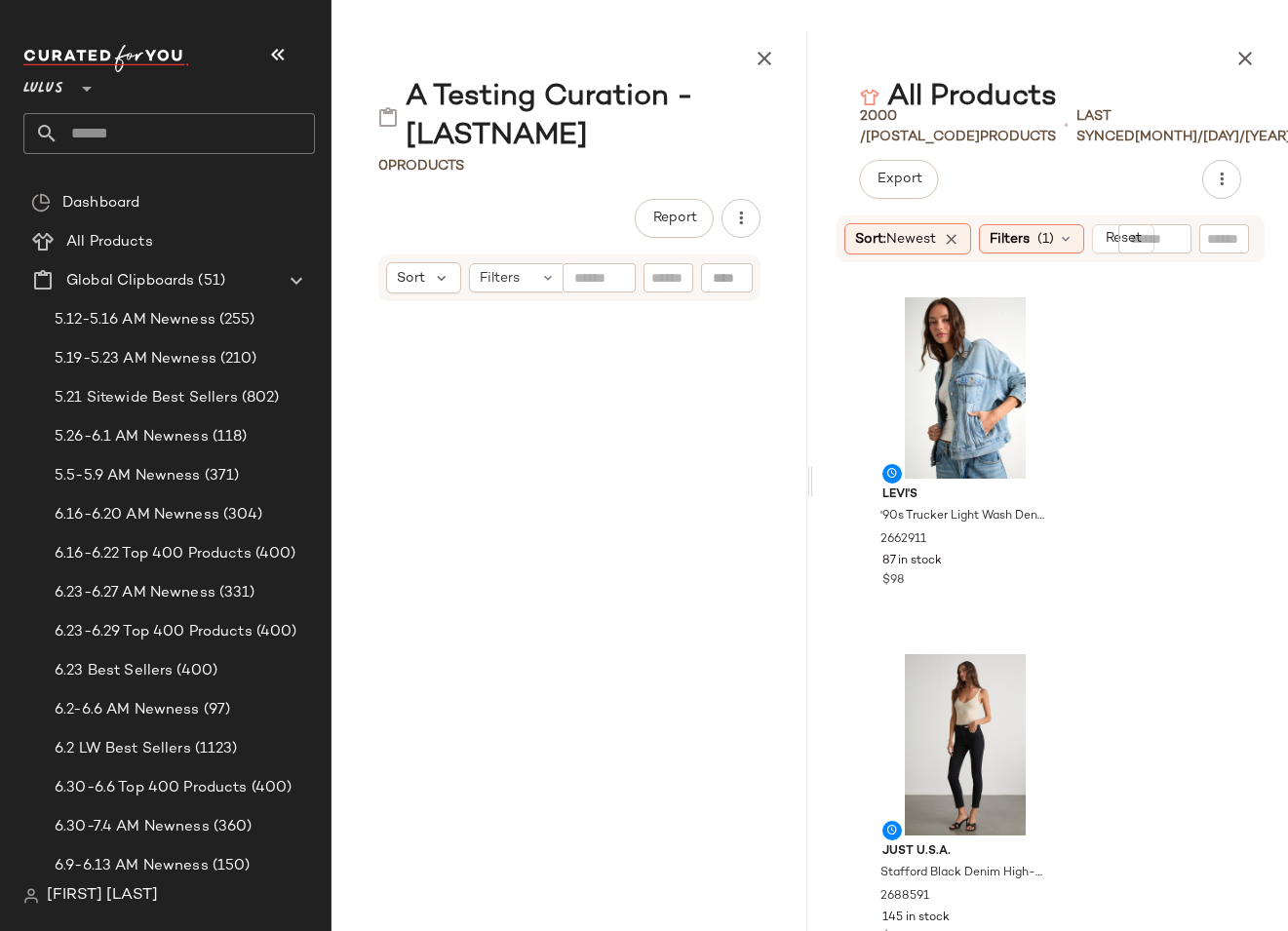 click 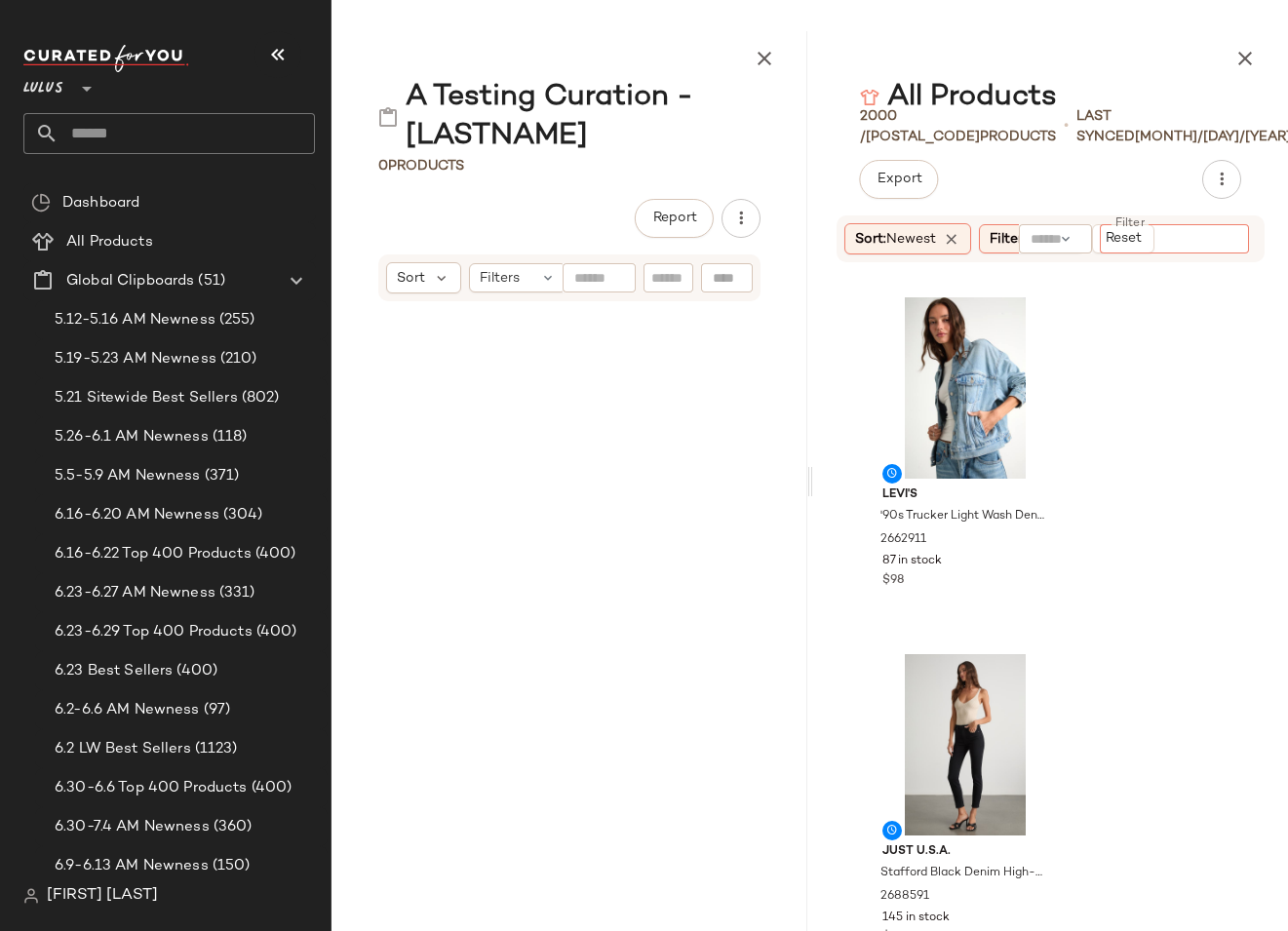 paste on "*********" 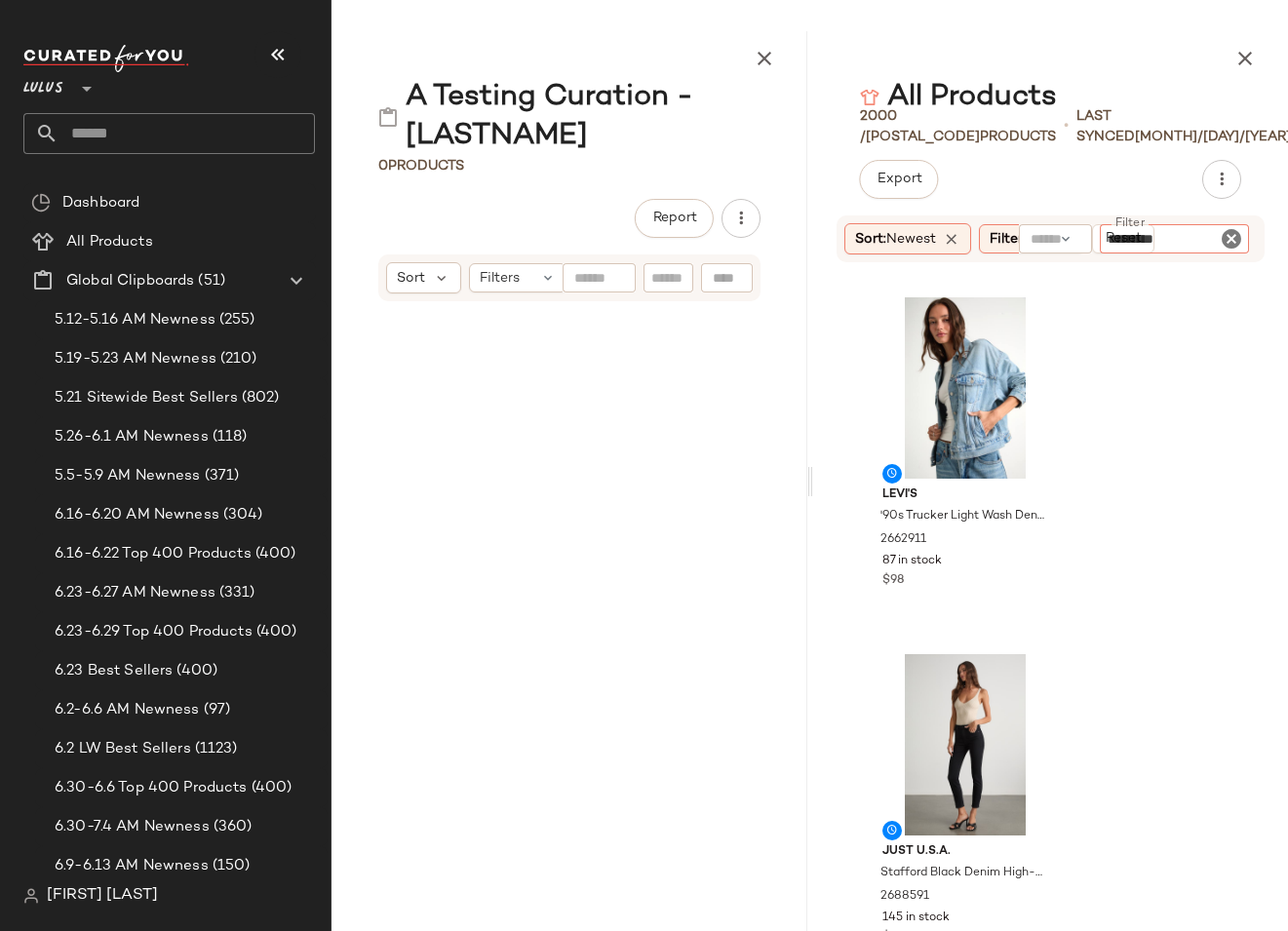 type 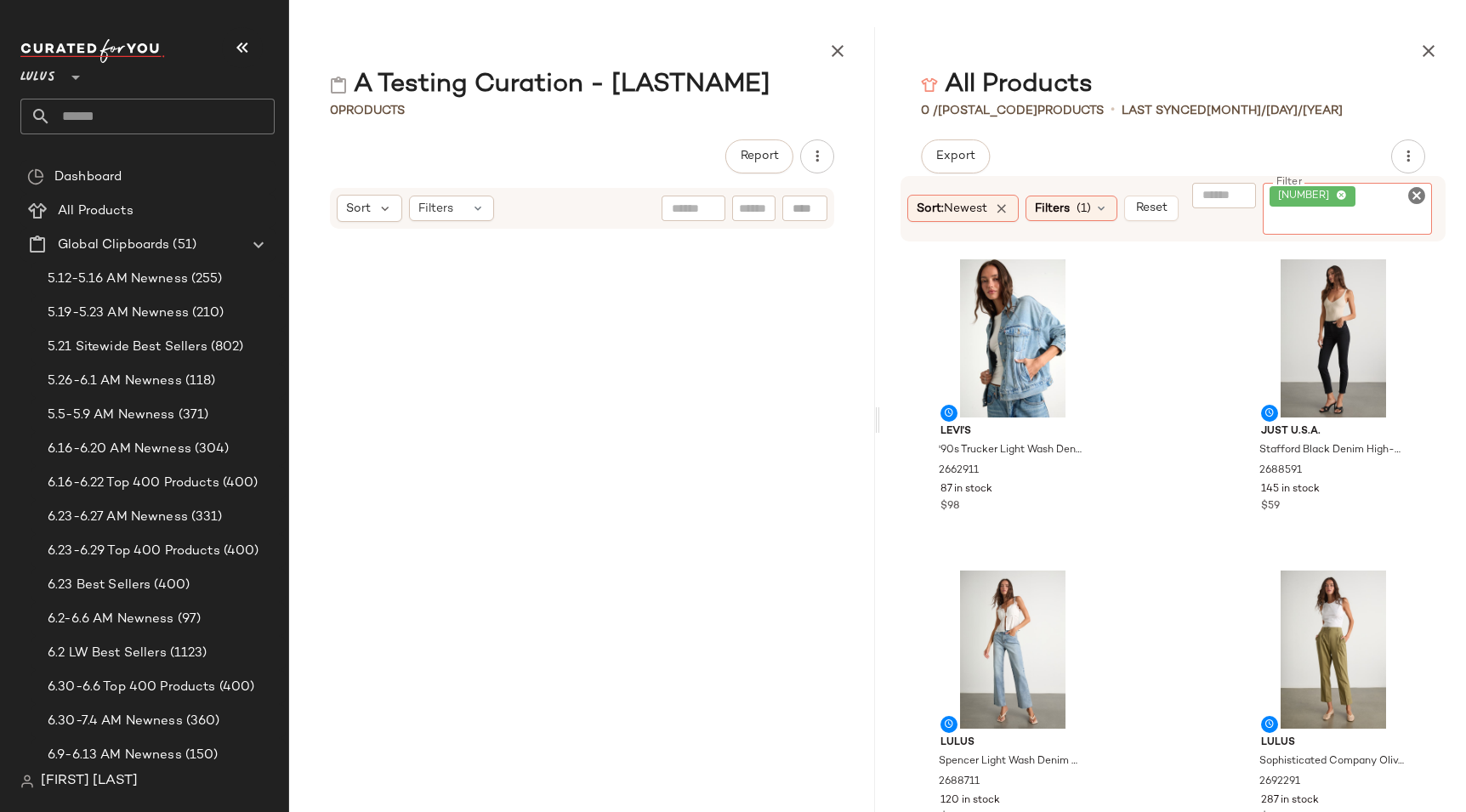 click 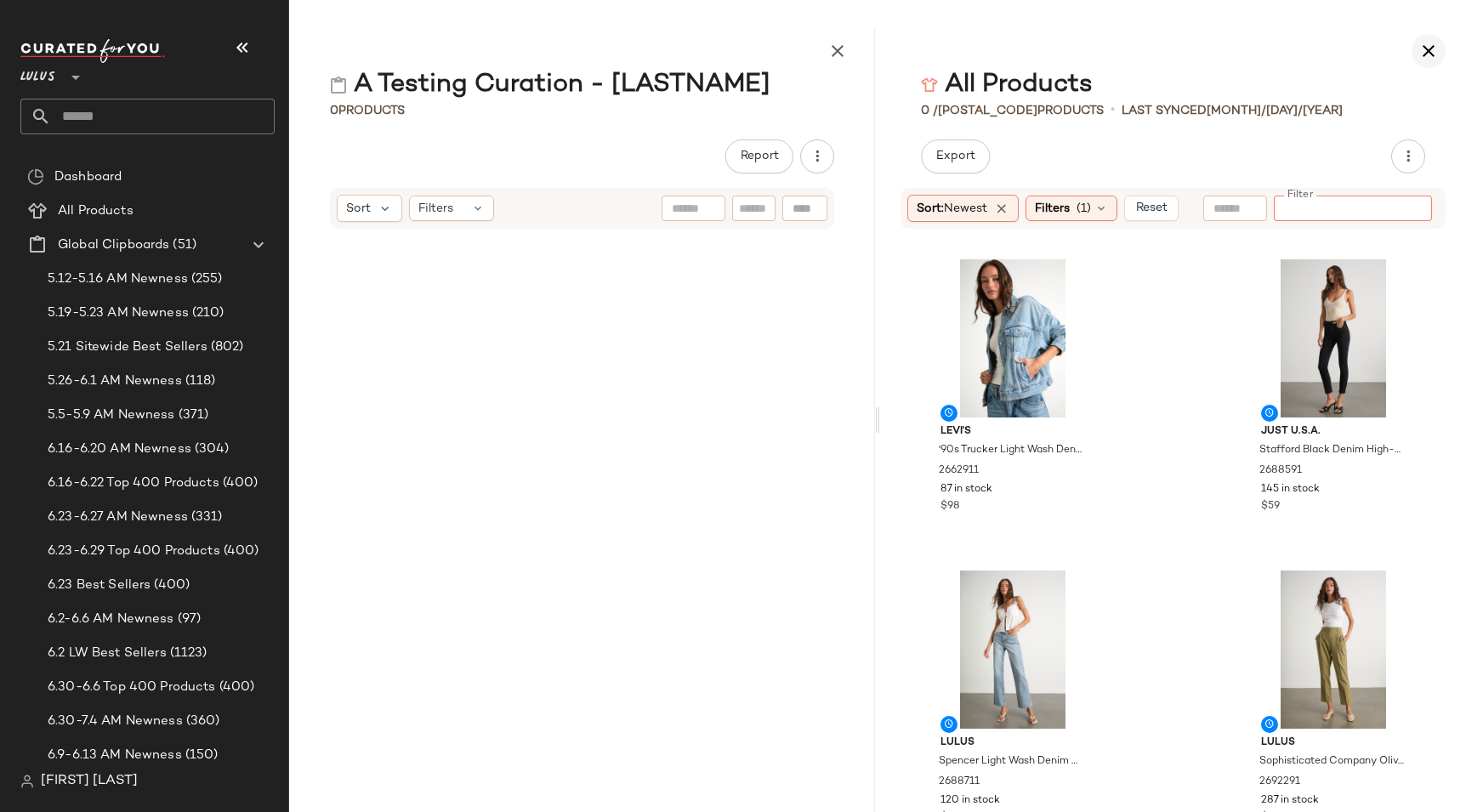 click at bounding box center (1429, 51) 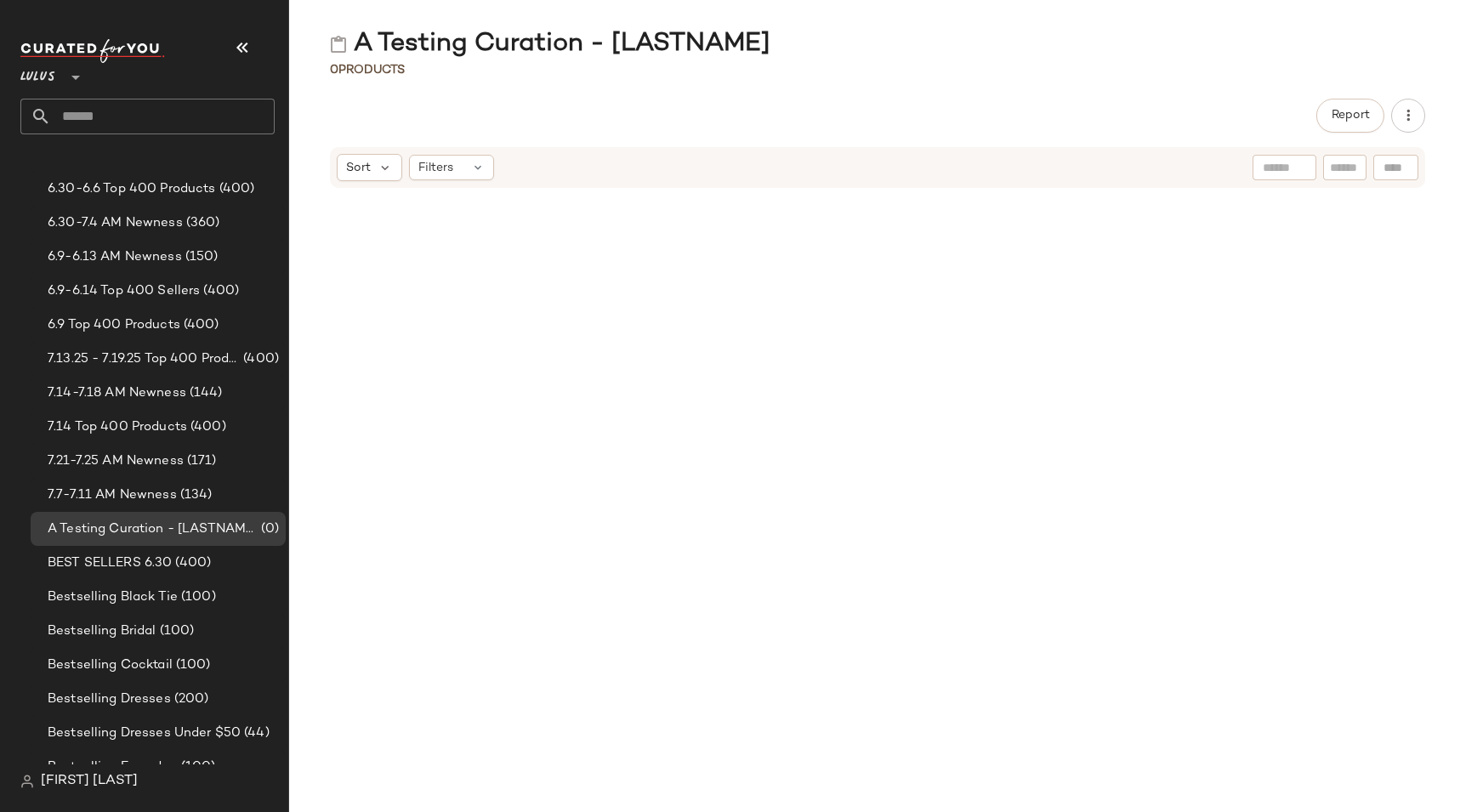 scroll, scrollTop: 499, scrollLeft: 0, axis: vertical 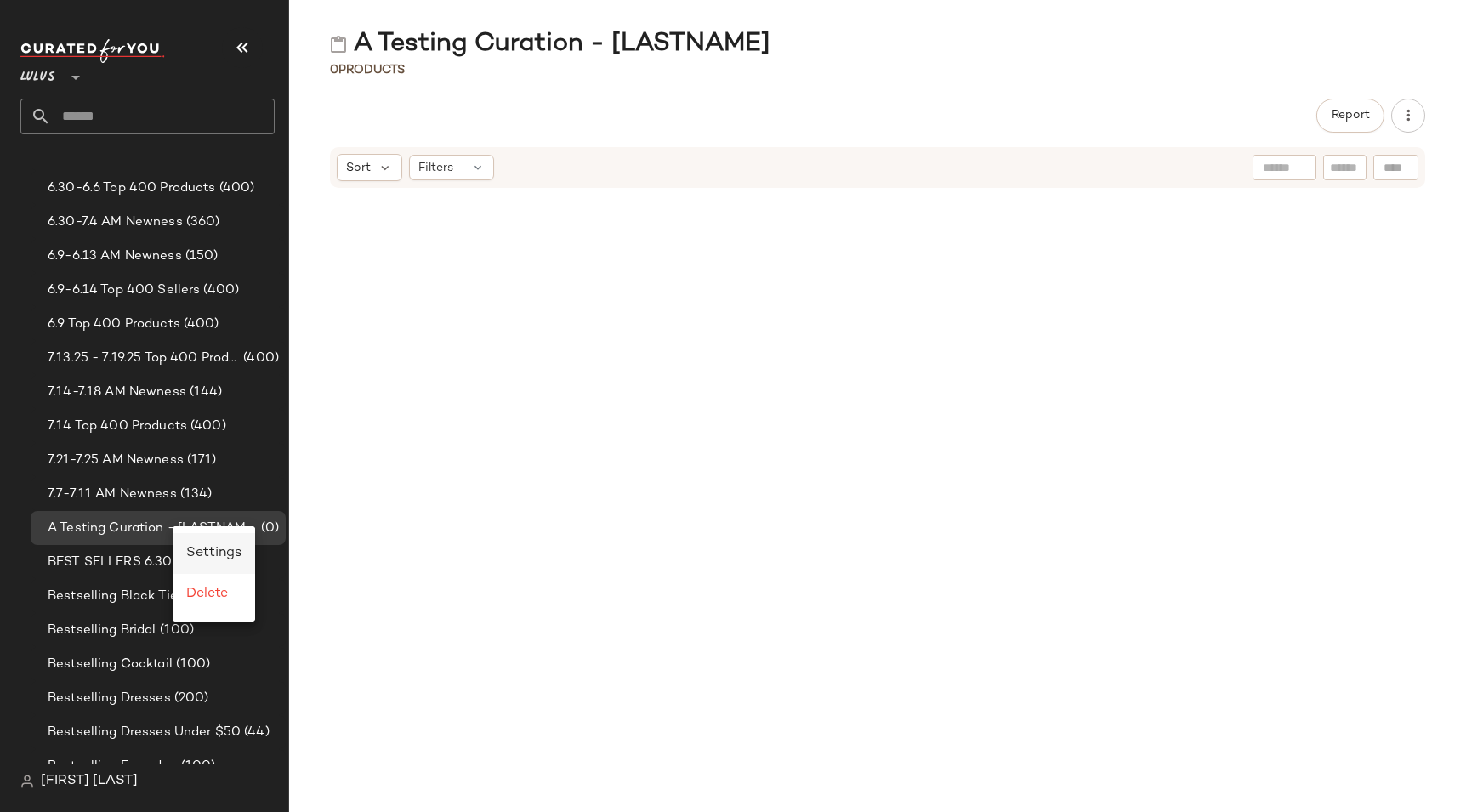 click on "Settings" 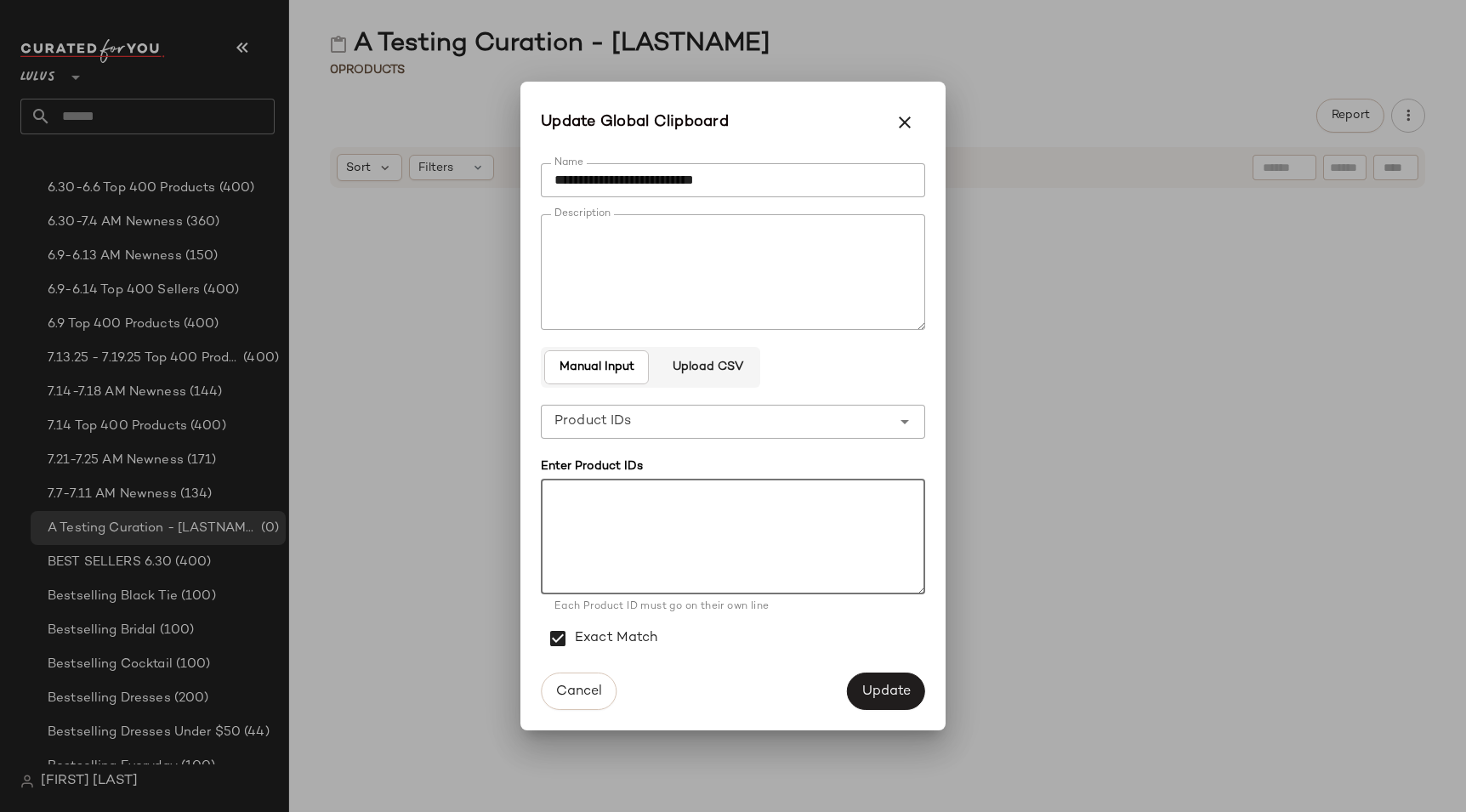 click 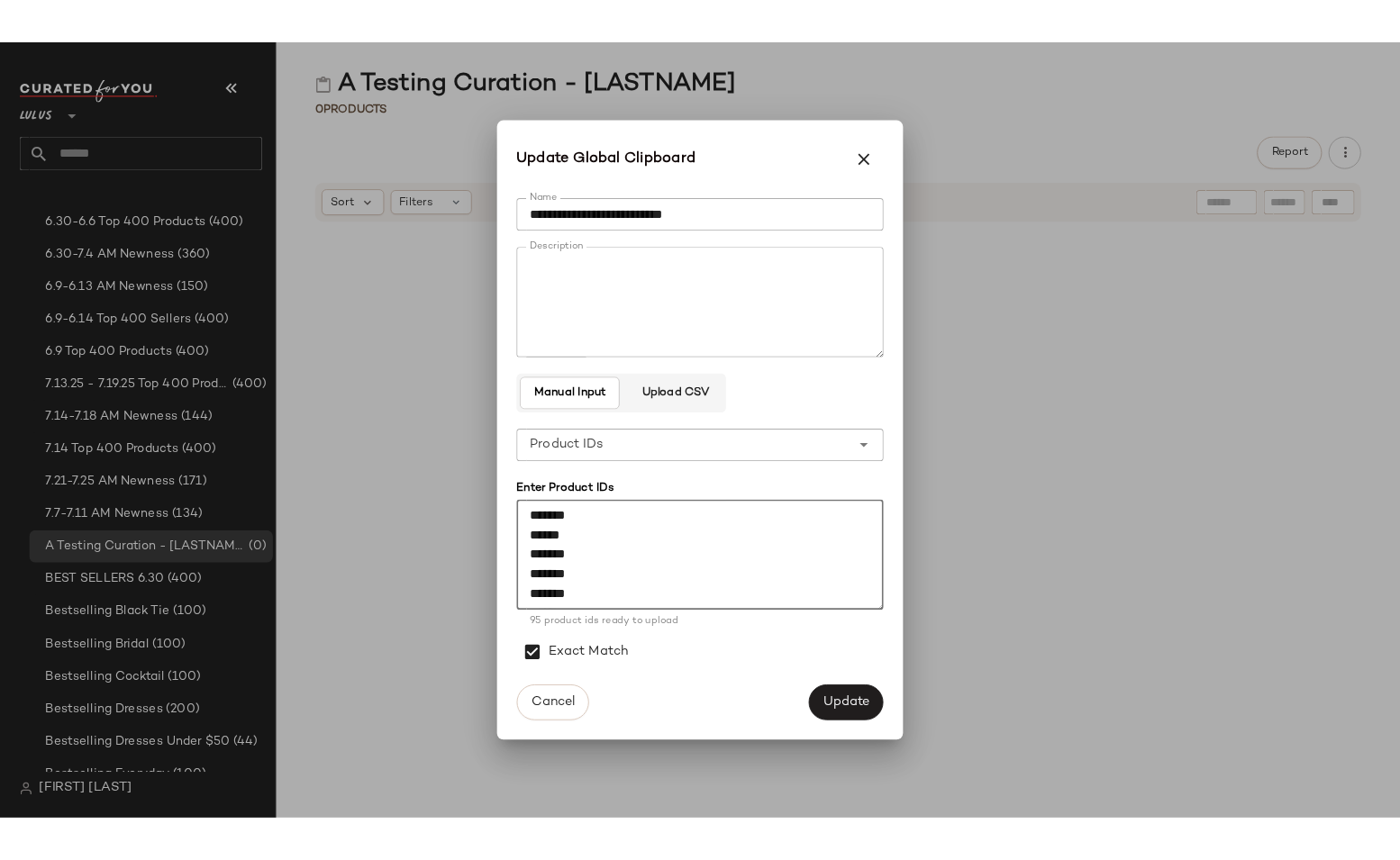 scroll, scrollTop: 1934, scrollLeft: 0, axis: vertical 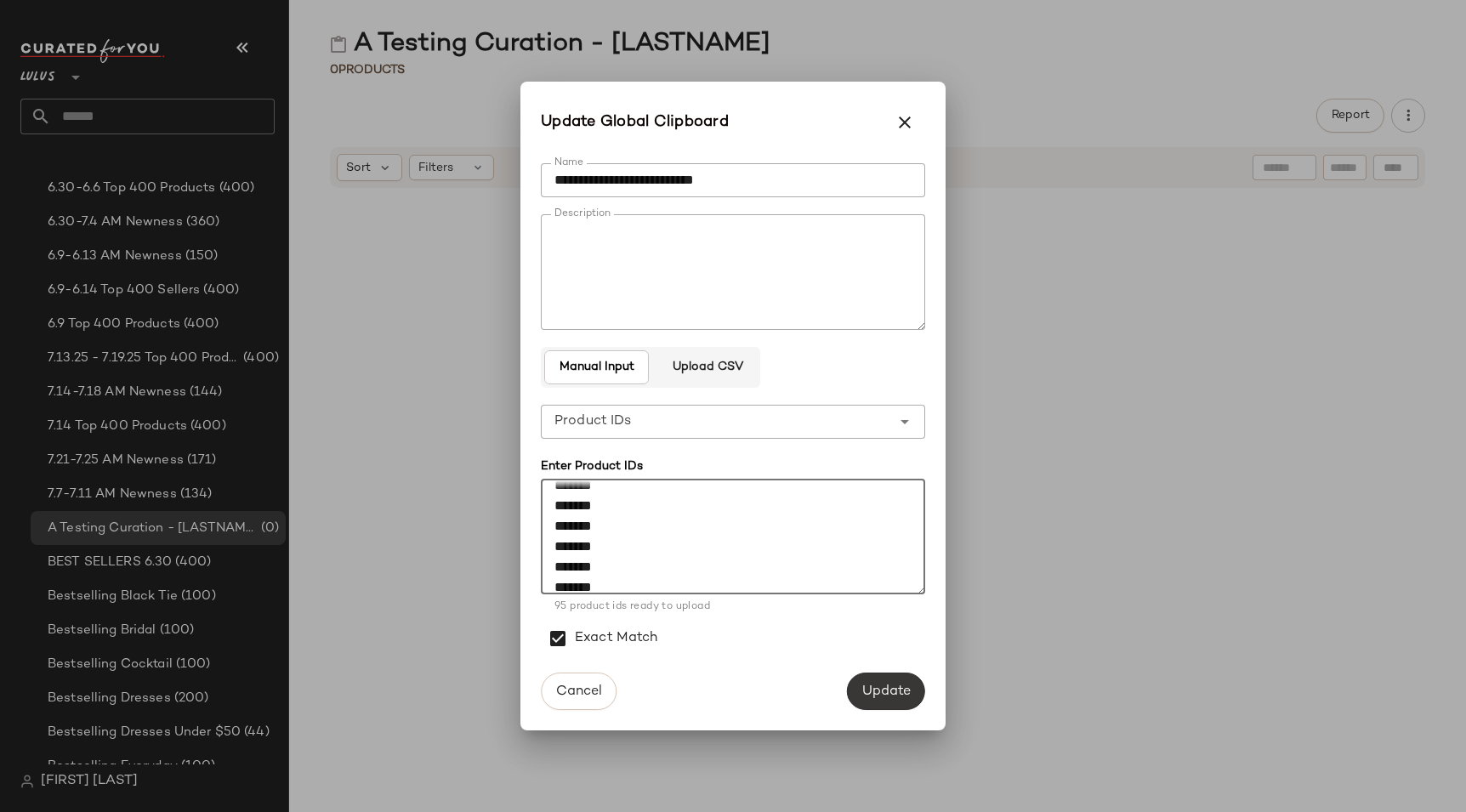 type on "*******
******
*******
*******
*******
*******
*******
*******
*******
******
*******
*******
*******
*******
*******
*******
*******
*******
*******
*******
*******
*******
*******
*******
*******
*******
*******
*******
*******
*******
*******
*******
*******
*******
*******
*******
*******
*******
*******
*******
*******
*******
*******
*******
*******
*******
*******
*******
*******
*******
*******
*******
*******
*******
*******
*******
*******
*******
*******
*******
*******
*******
*******
*******
*******
*******
*******
*******
*******
*******
*******
*******
*******
*******
*******
*******
*******
*******
*******
*******
*******
*******
*******
*******
*******
*******
*******
*******
*******" 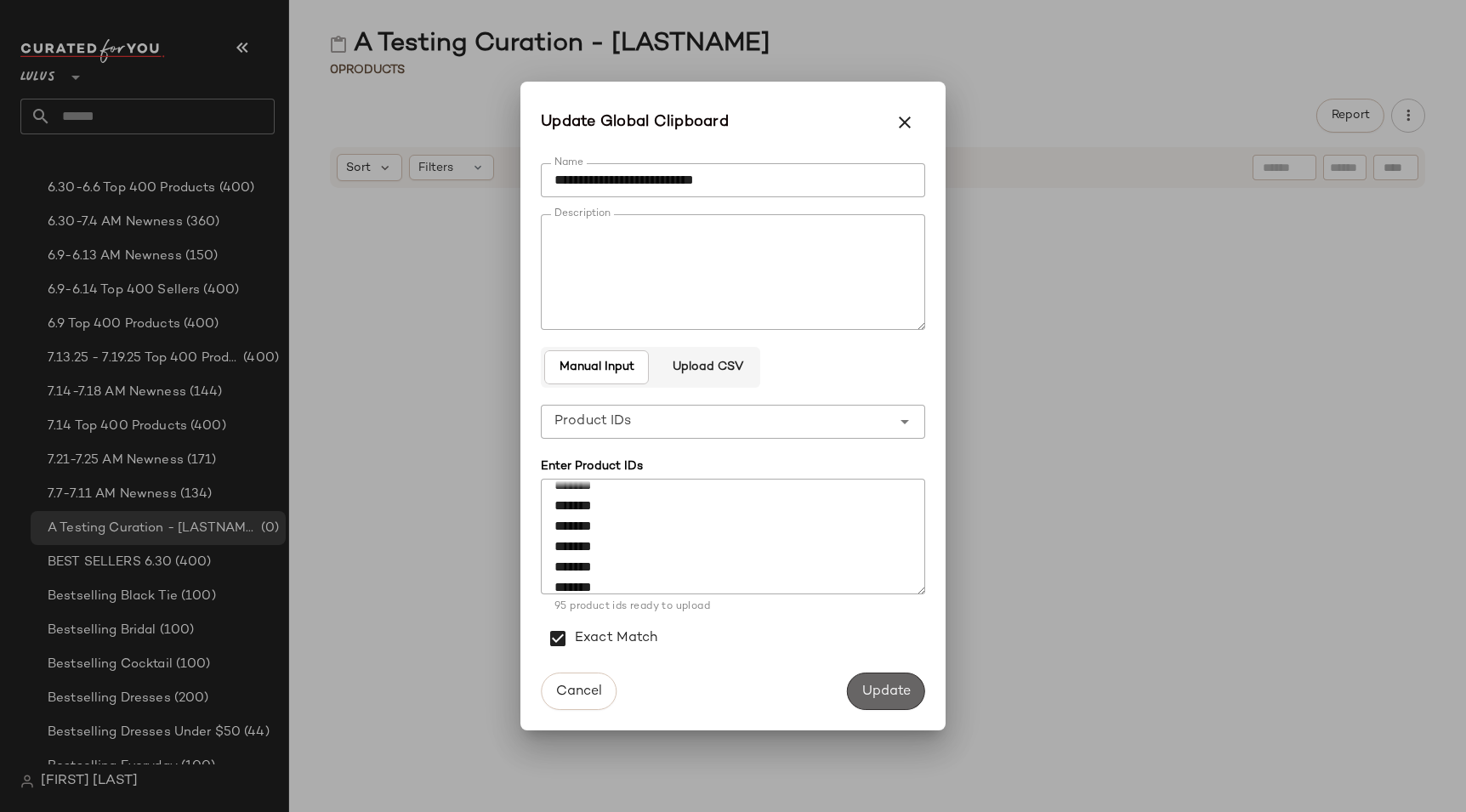 click on "Update" 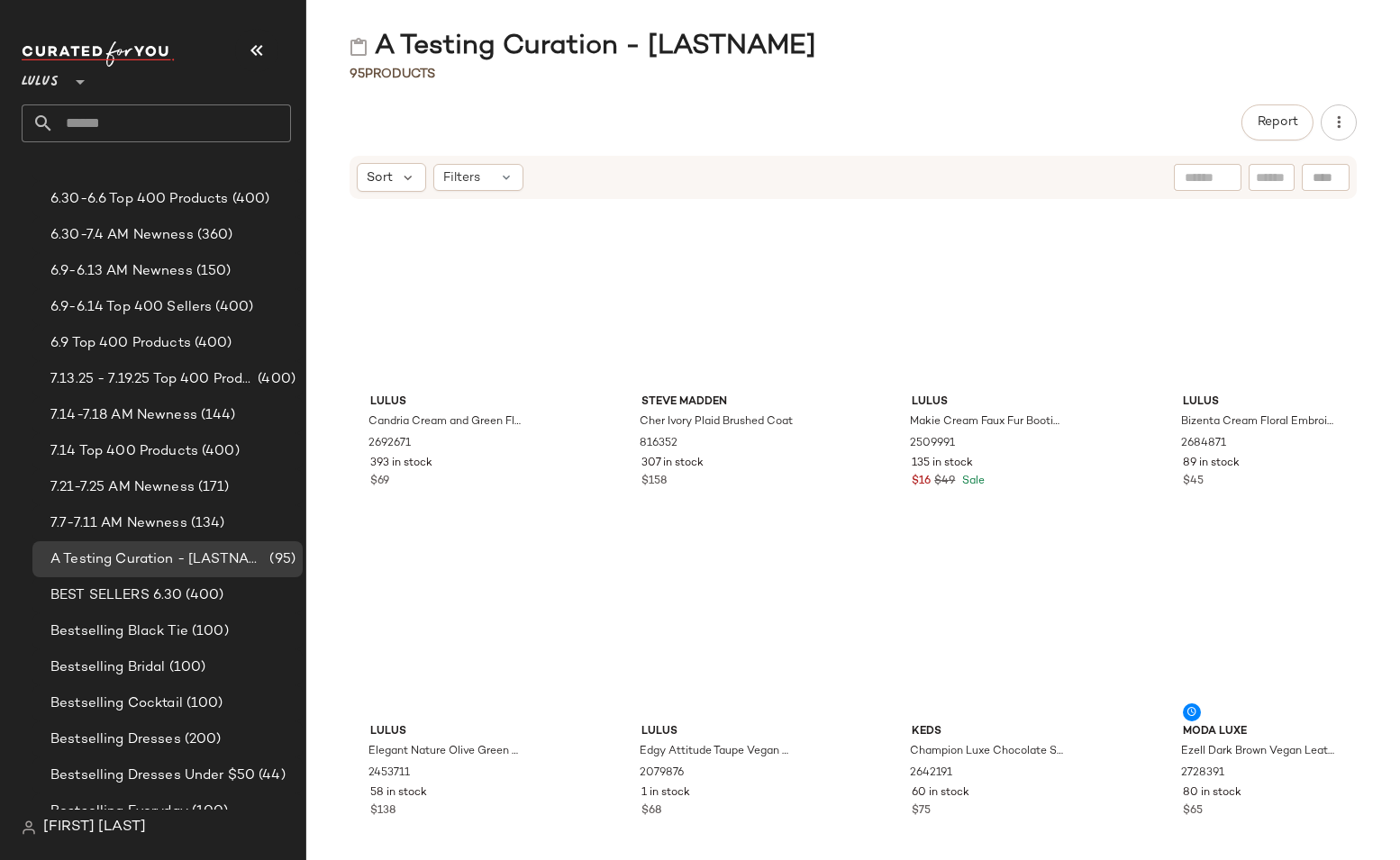 scroll, scrollTop: 0, scrollLeft: 0, axis: both 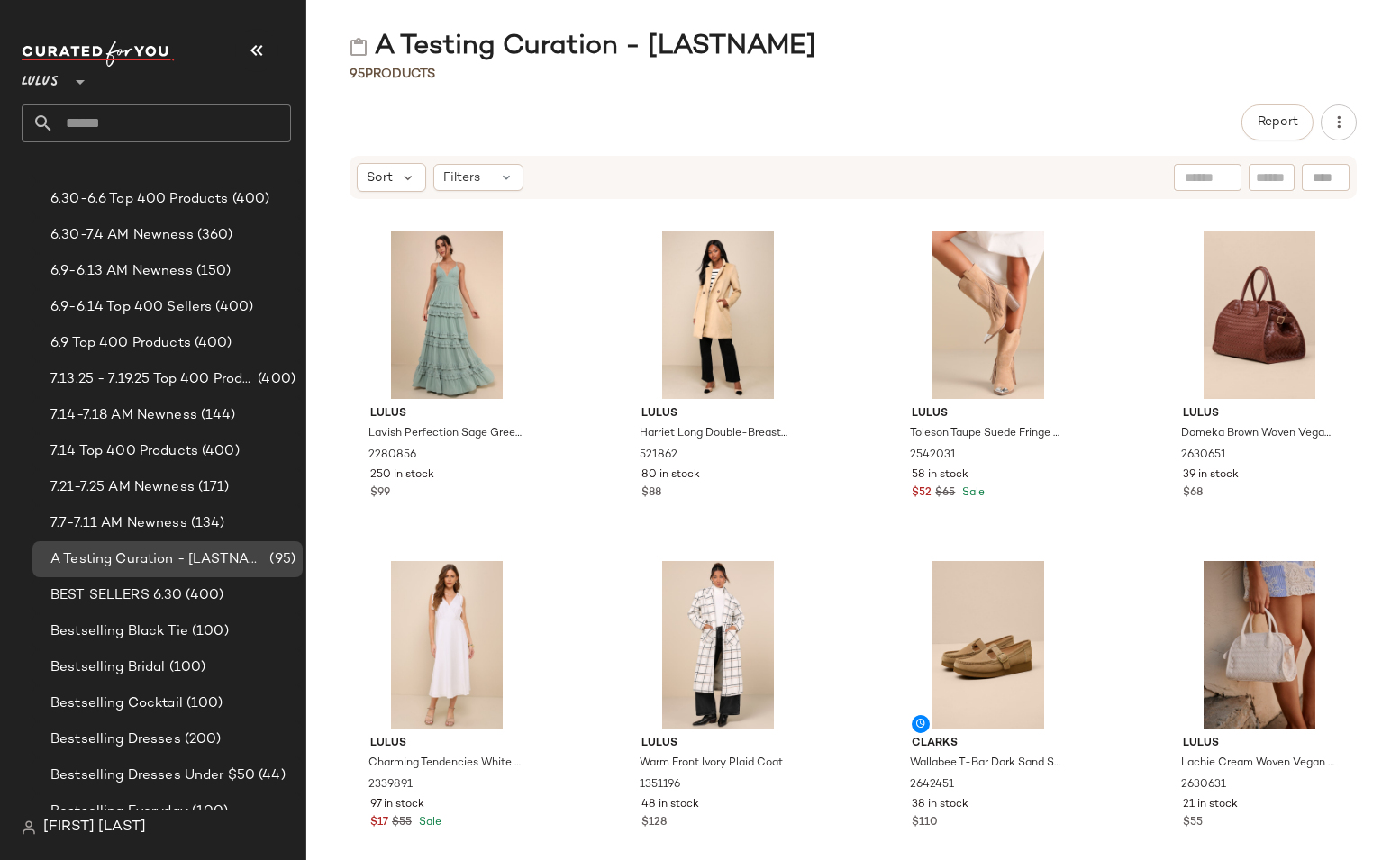 click on "(95)" at bounding box center [280, 559] 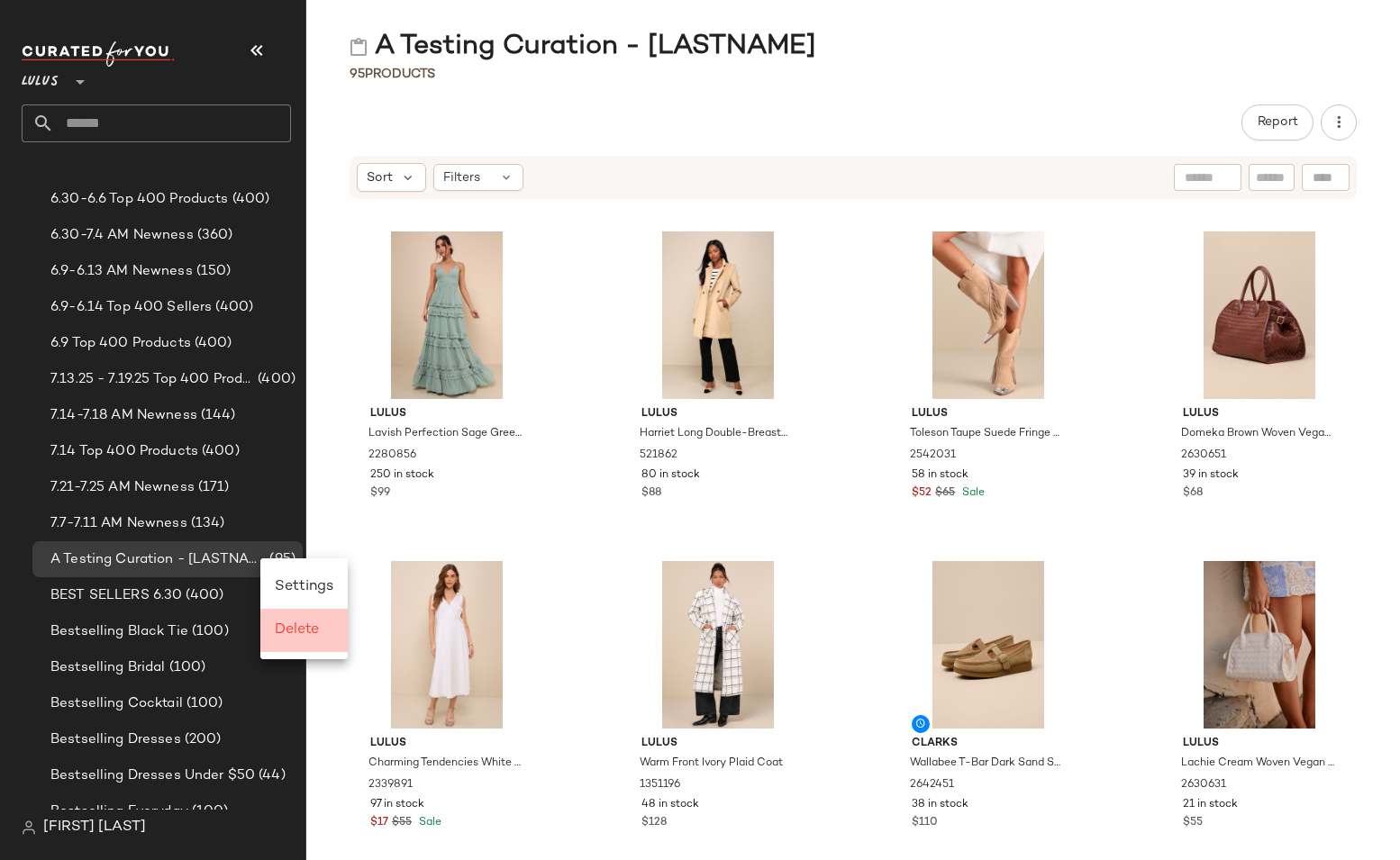 click on "Delete" 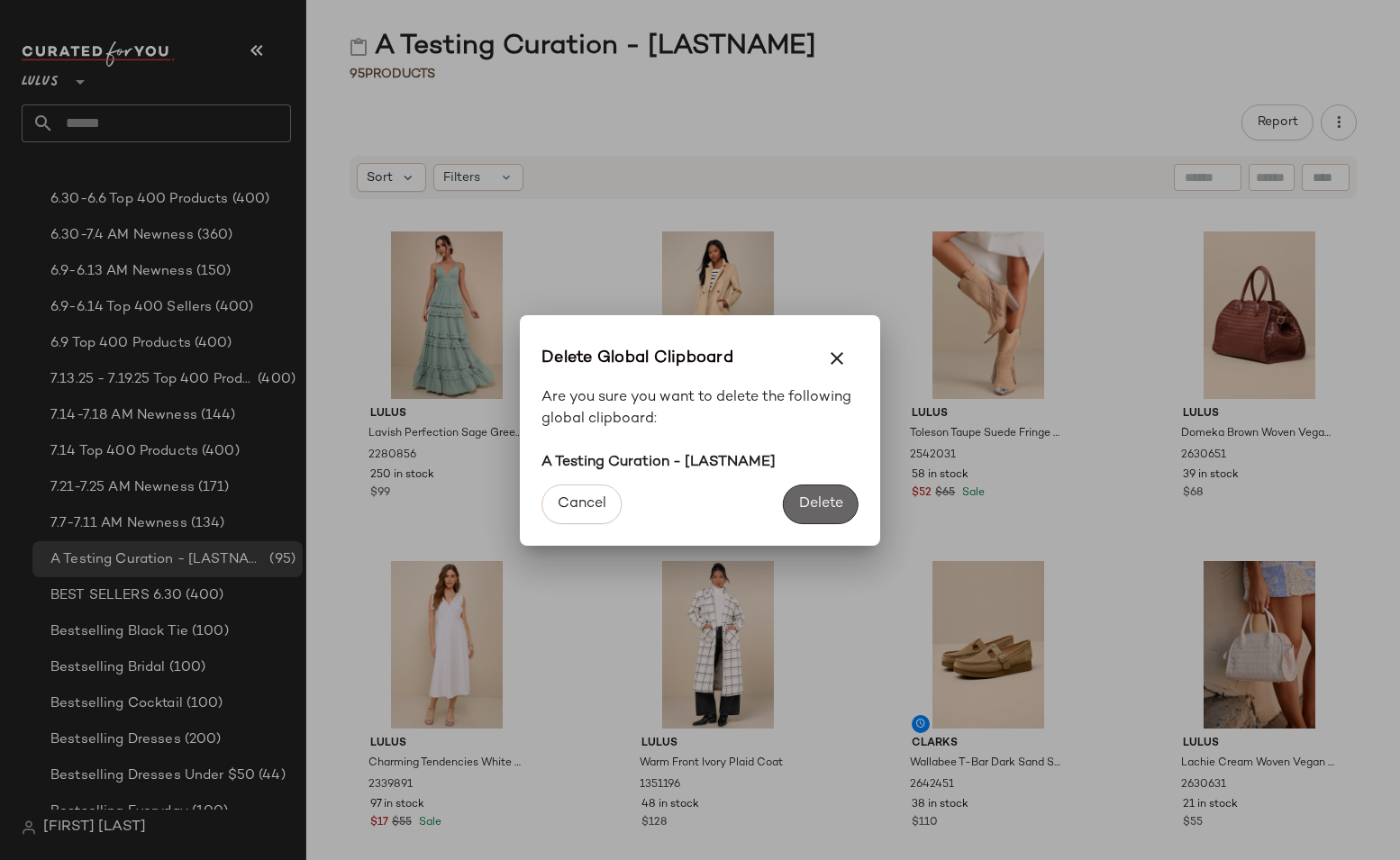 click on "Delete" 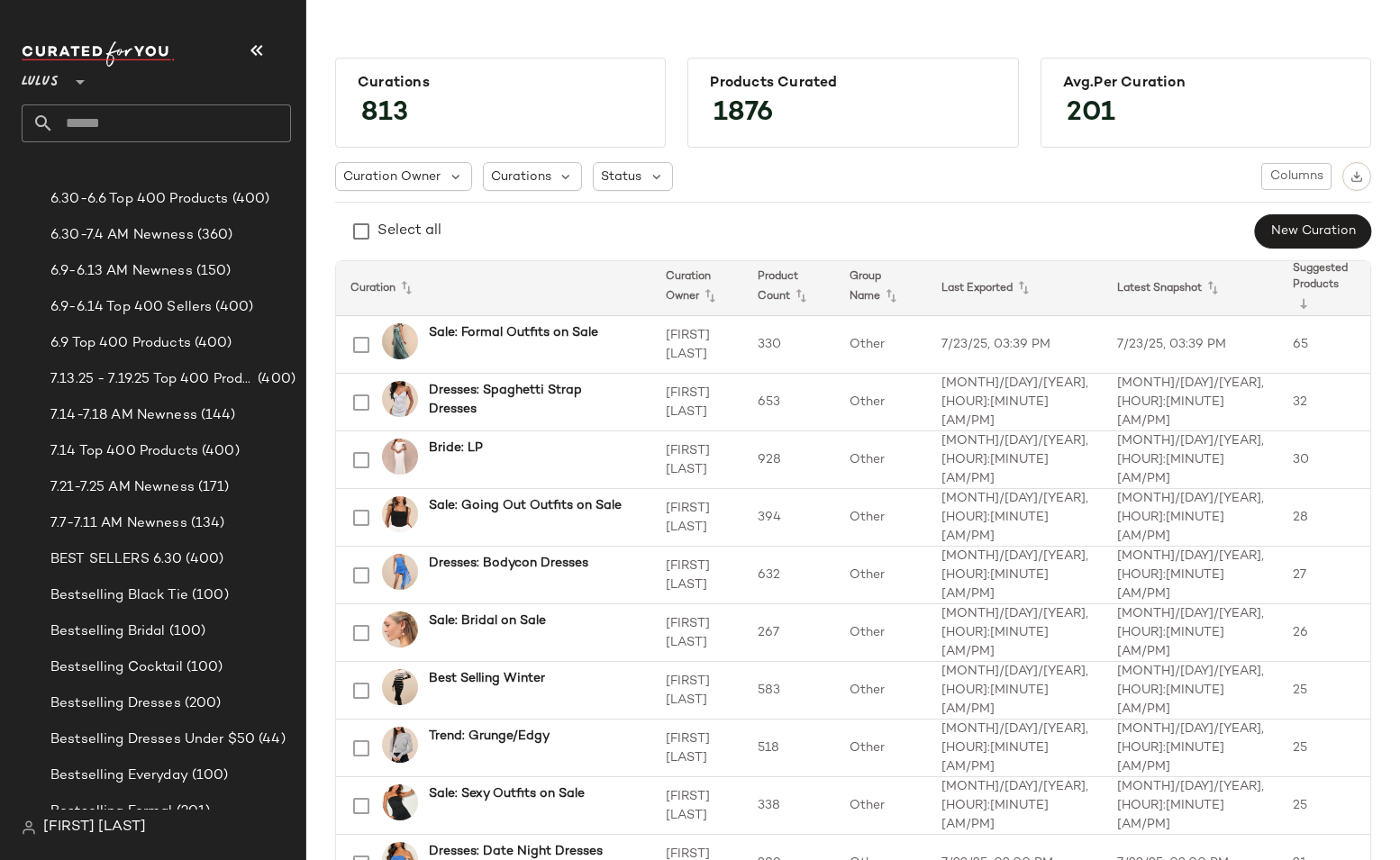 click on "Curation Owner  Curations  Status   Columns" 